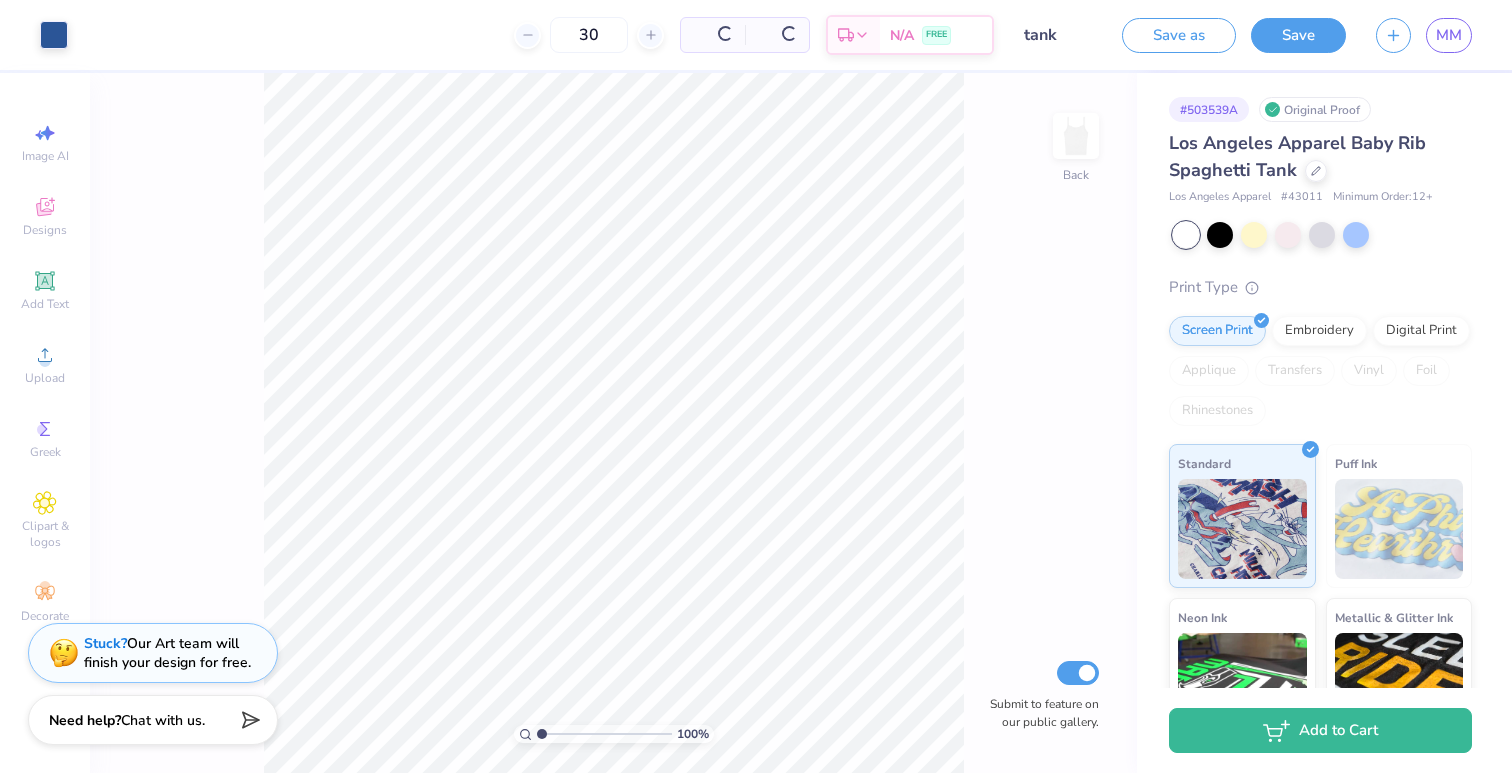 scroll, scrollTop: 0, scrollLeft: 0, axis: both 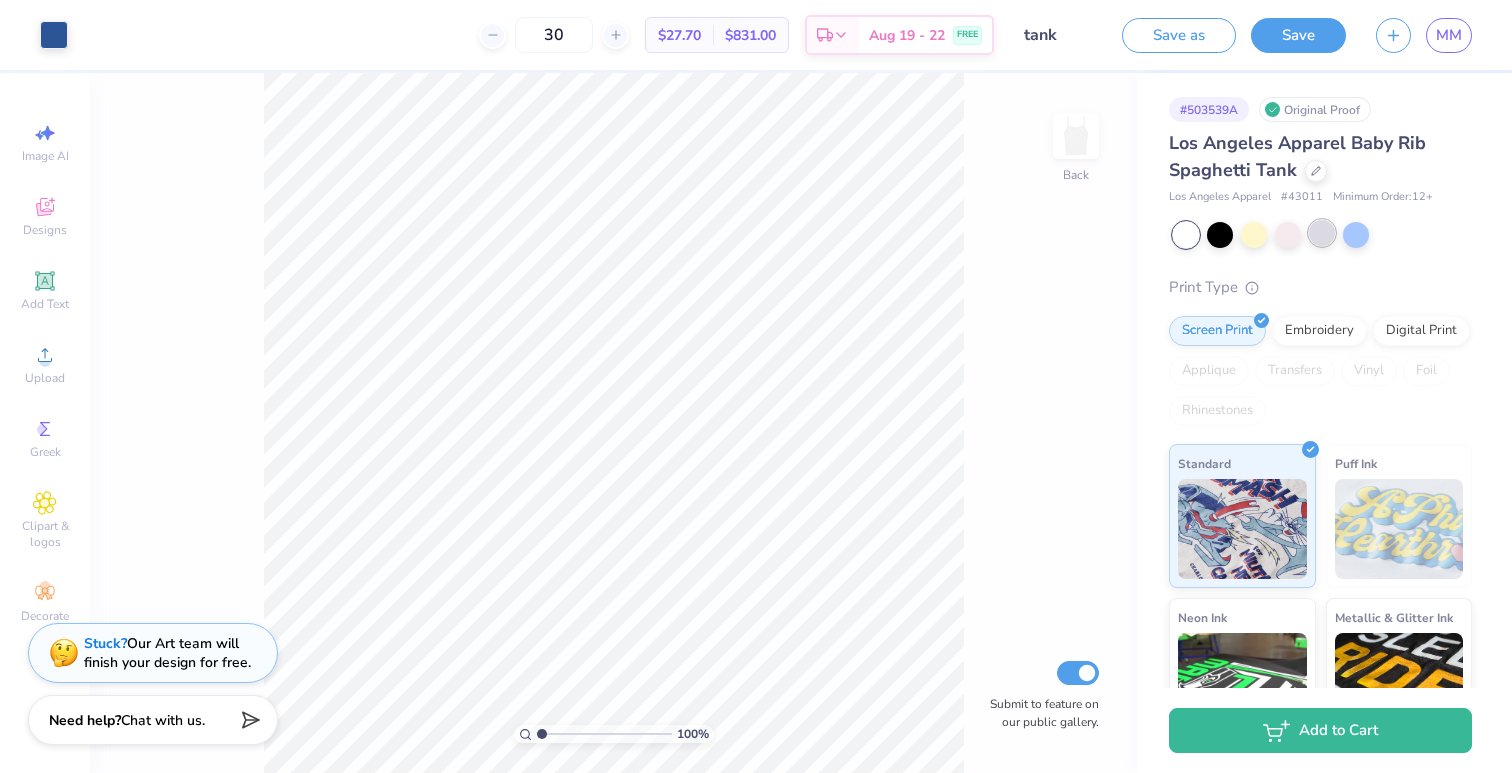 click at bounding box center (1322, 233) 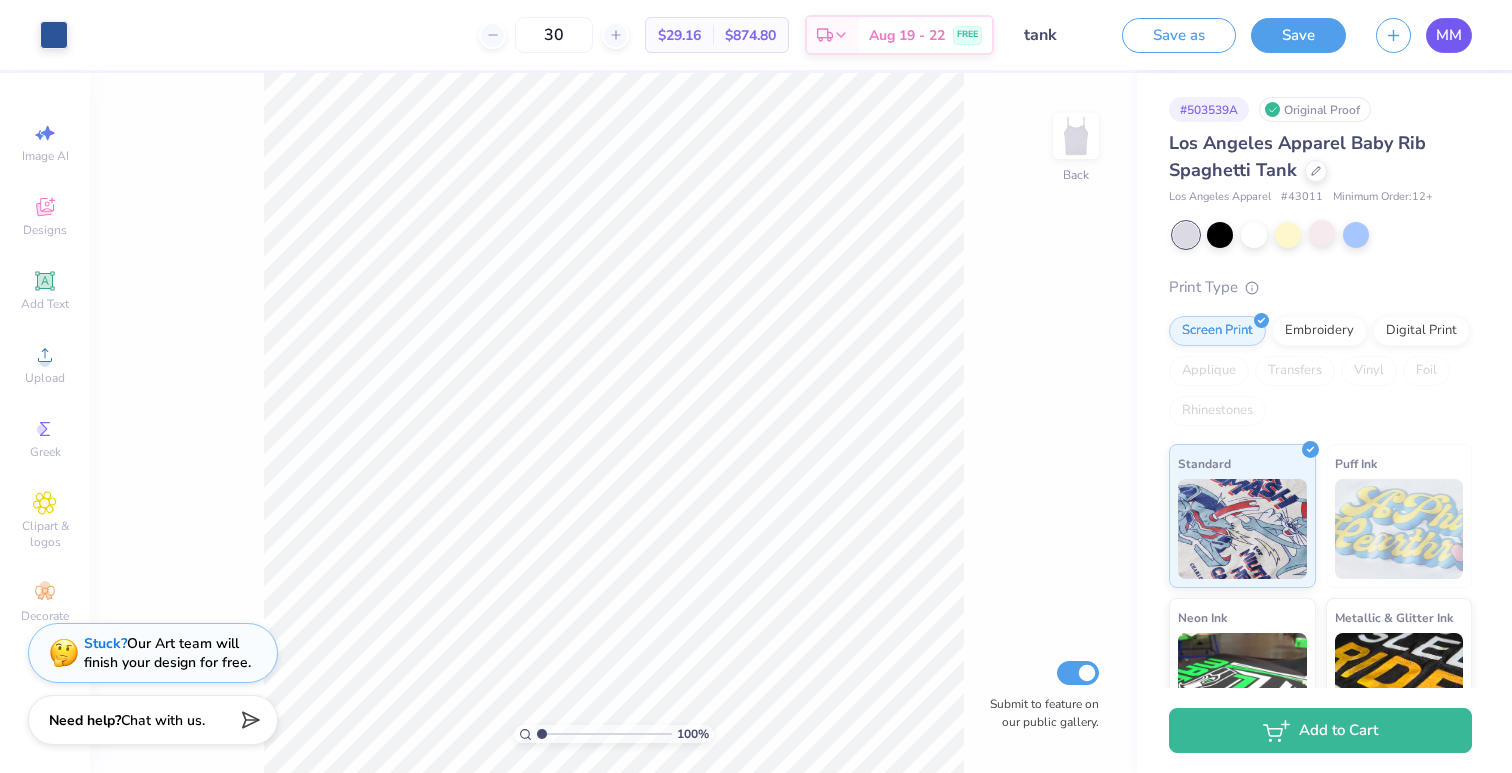 click on "MM" at bounding box center (1449, 35) 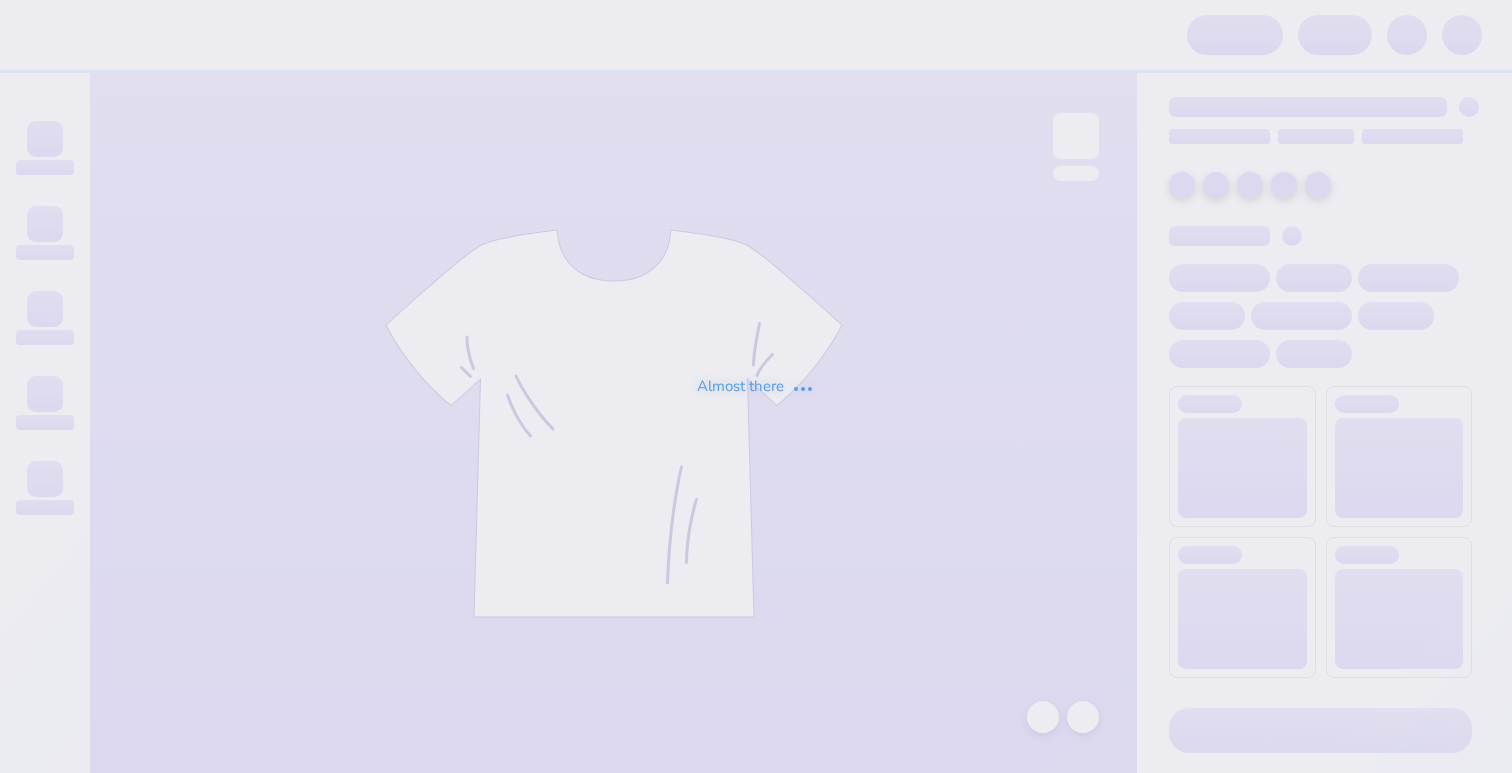 scroll, scrollTop: 0, scrollLeft: 0, axis: both 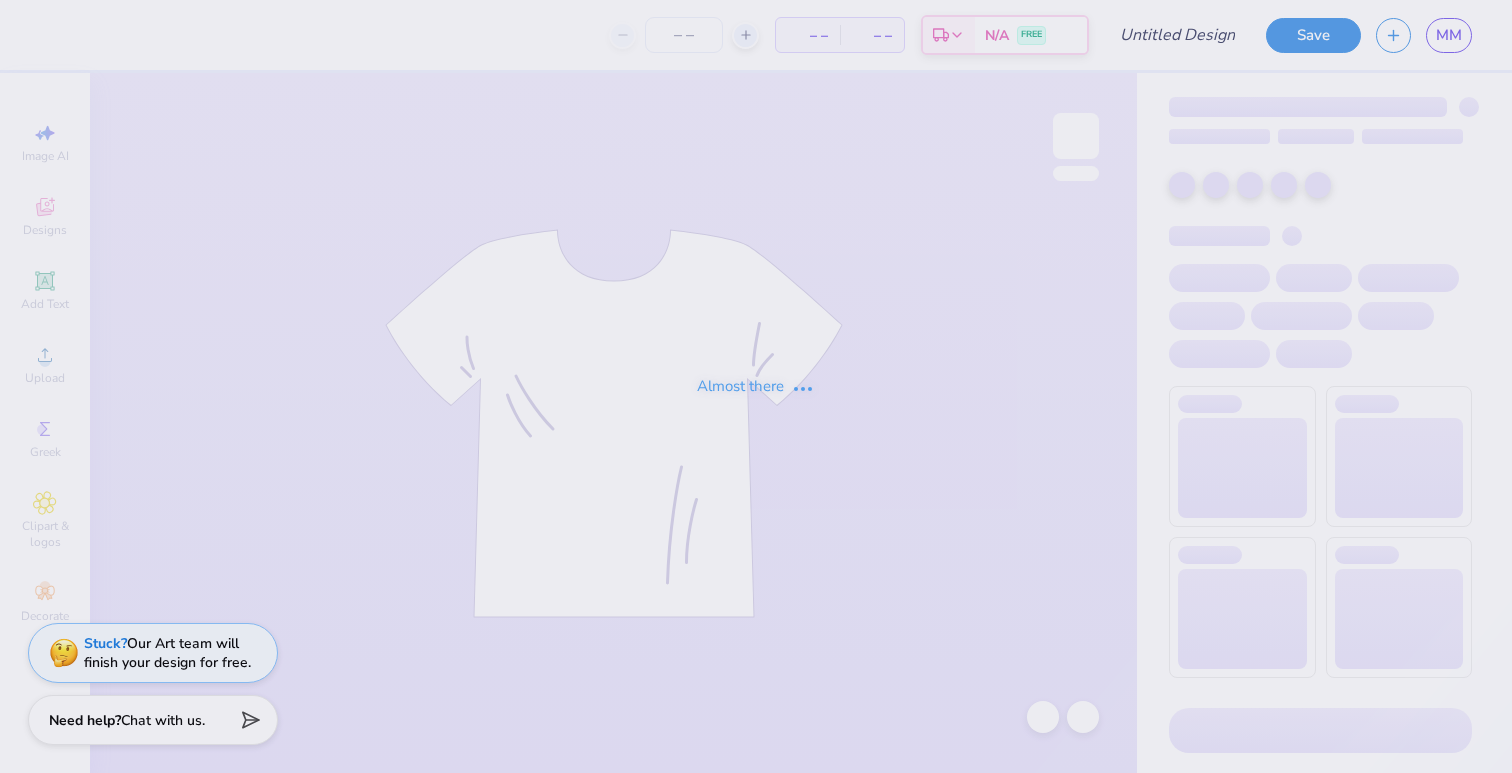 type on "sdt beta" 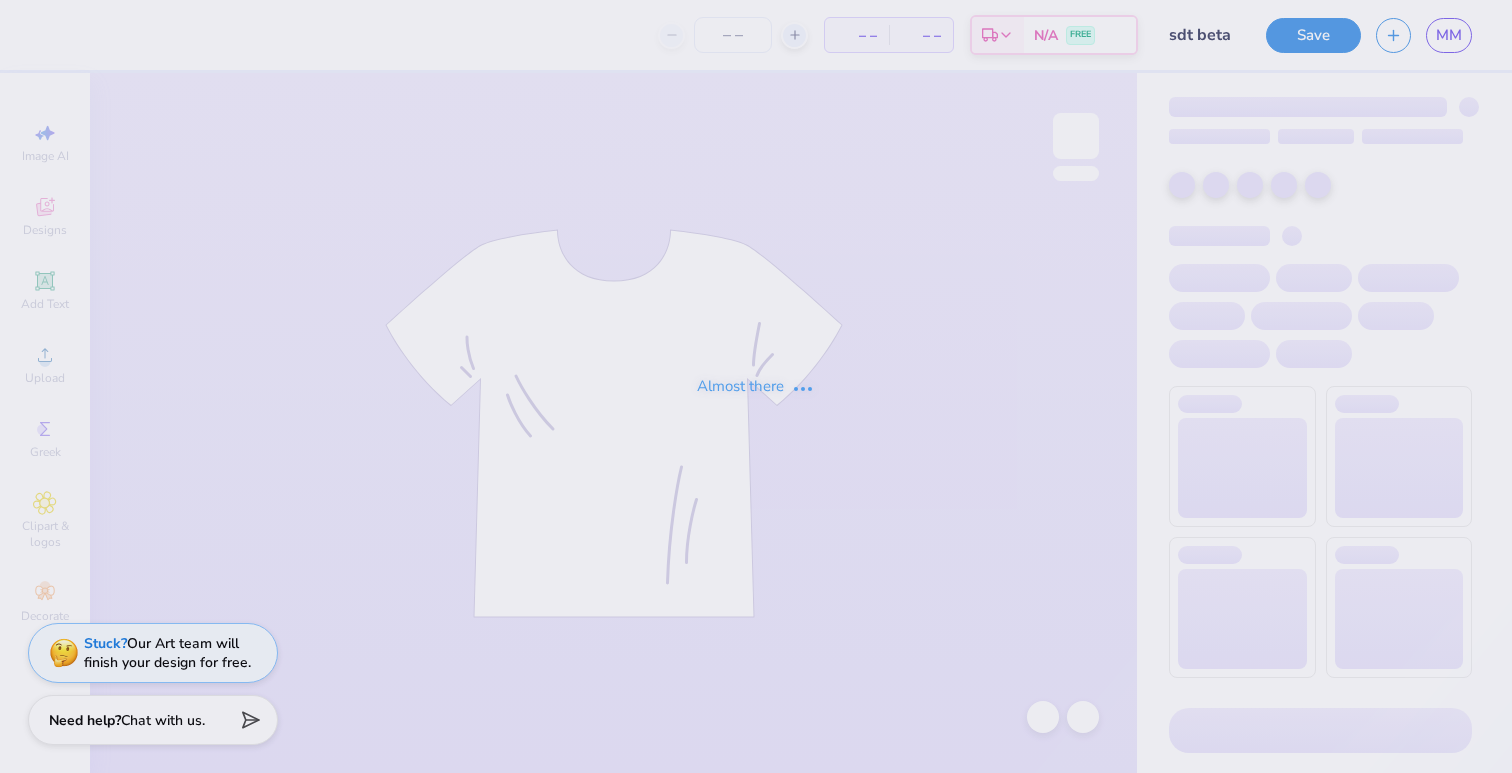 type on "20" 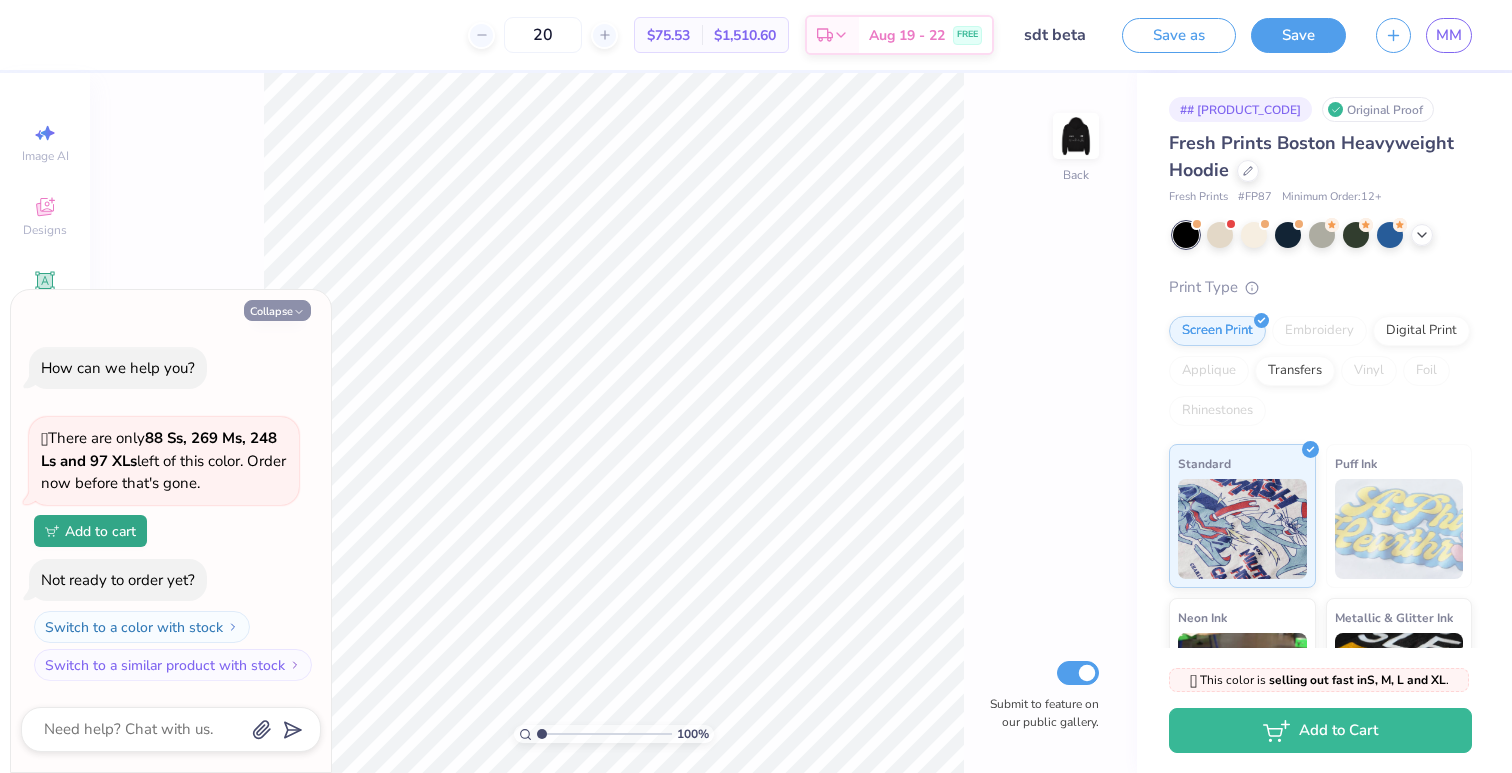 click on "Collapse" at bounding box center [277, 310] 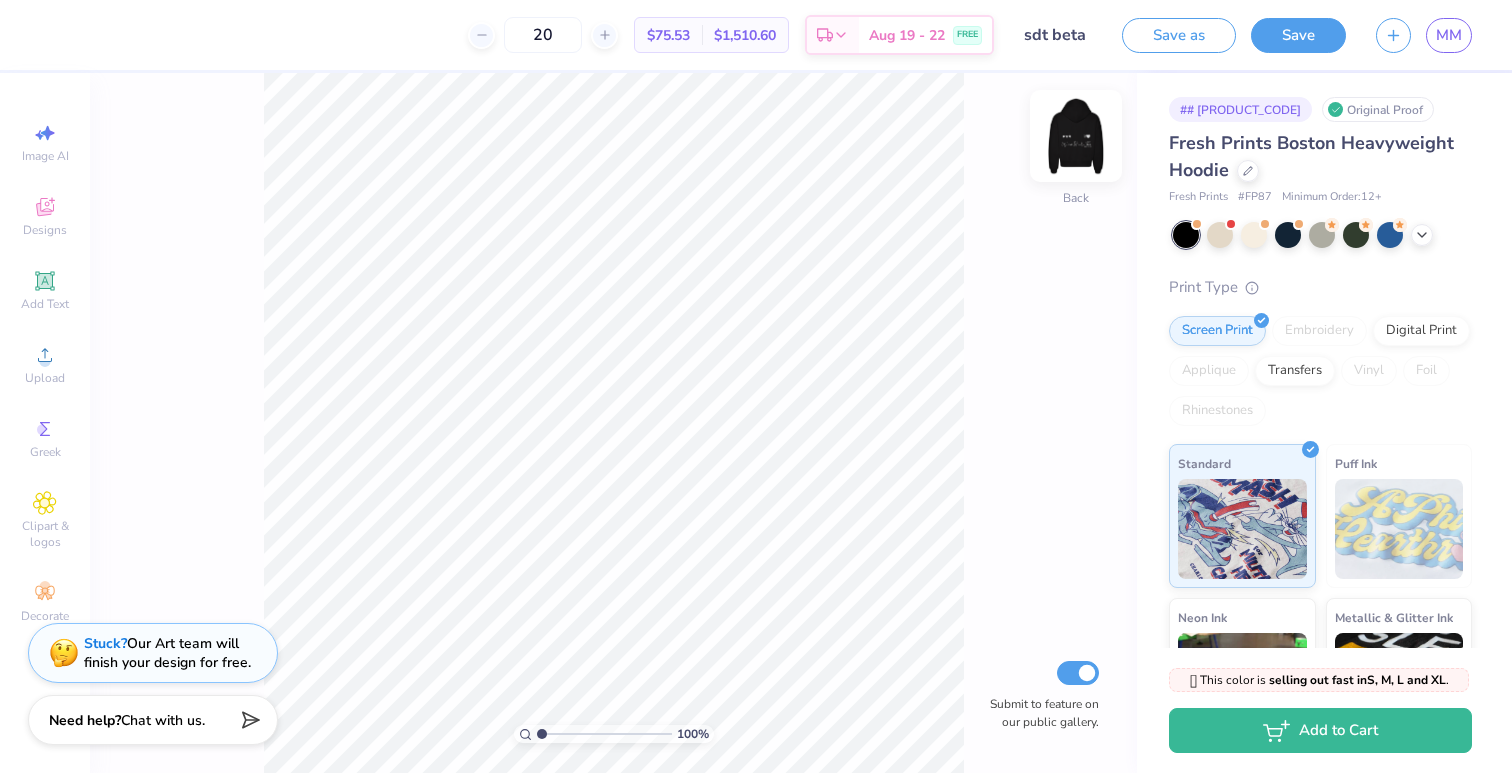 click at bounding box center [1076, 136] 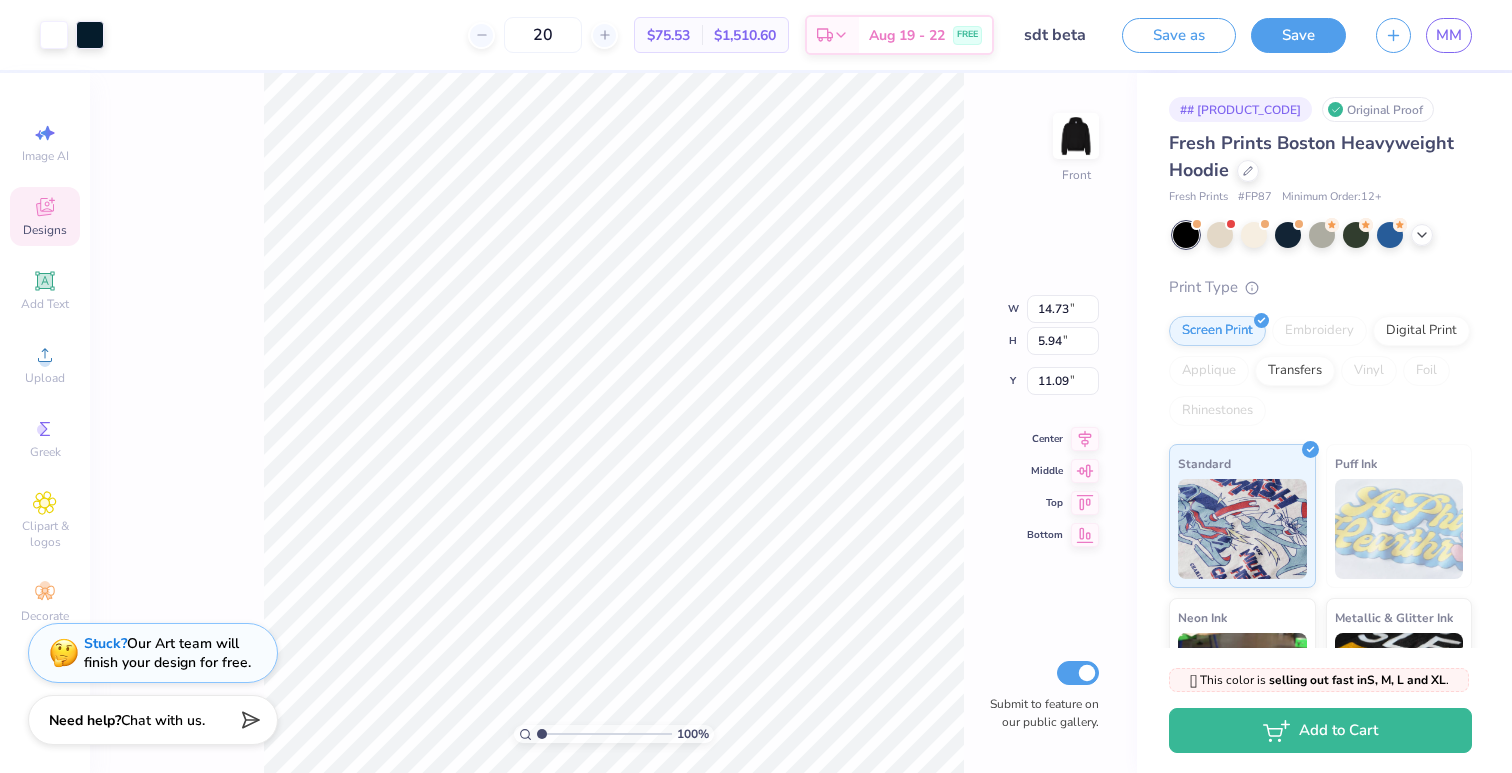 type on "16.99" 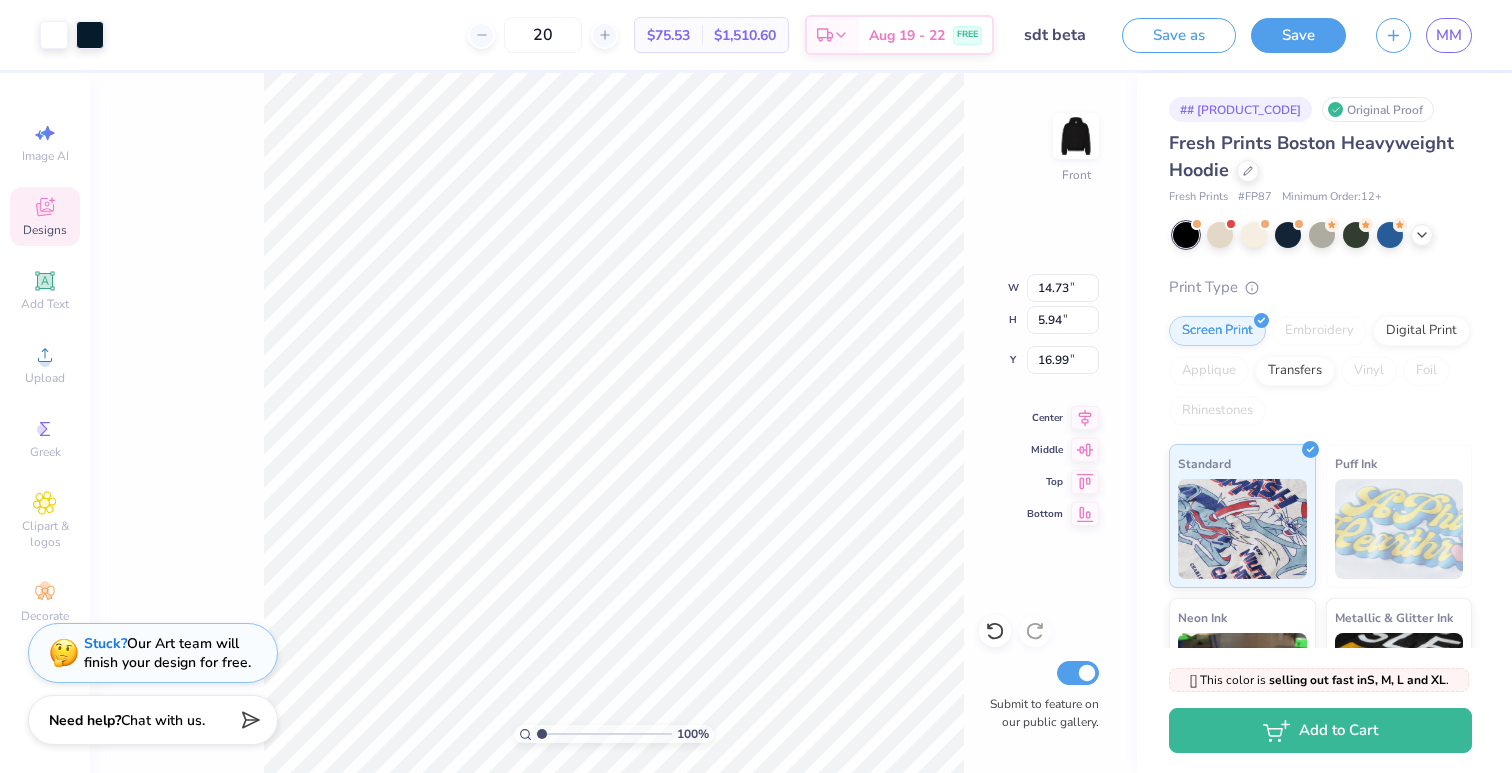 type on "12.43" 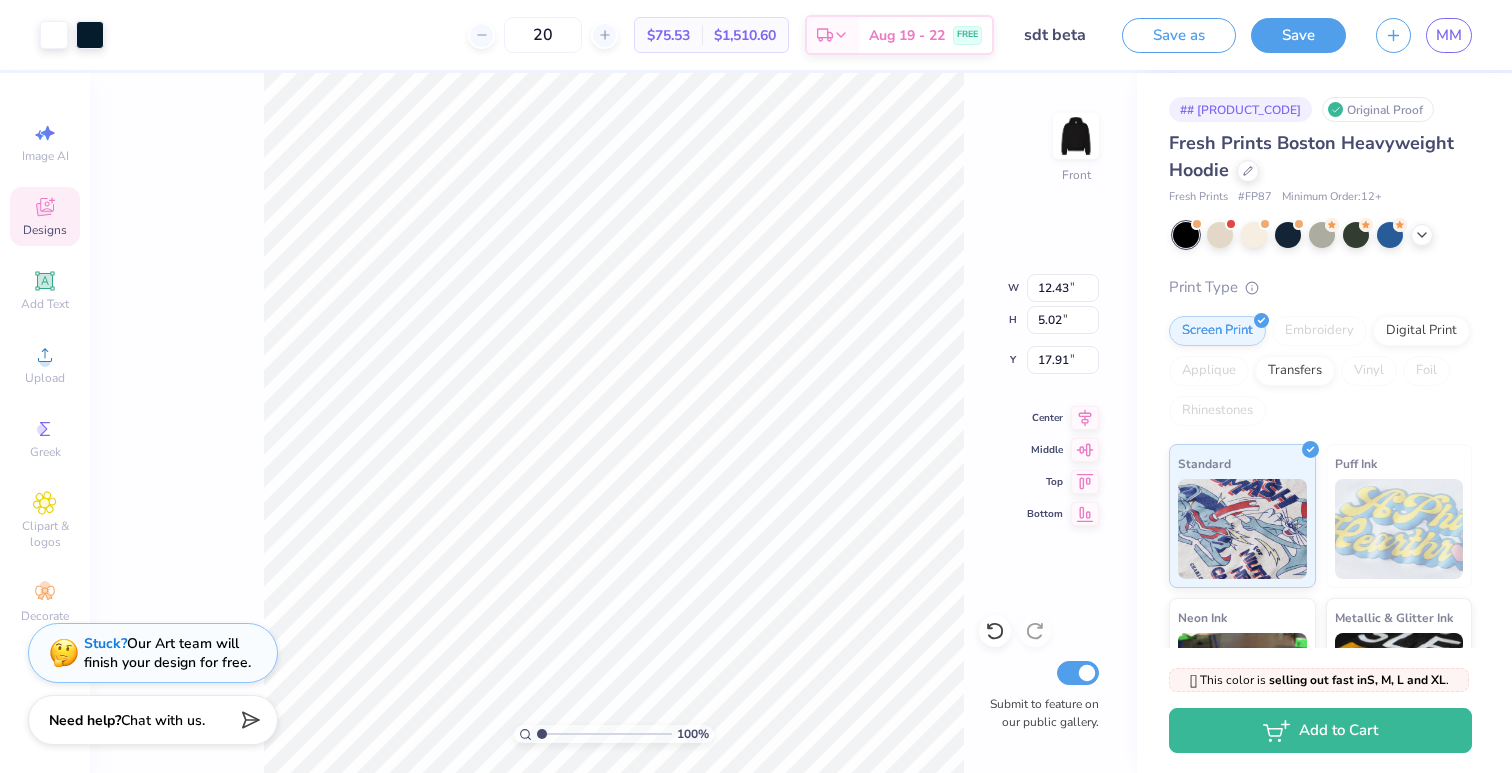 type on "18.02" 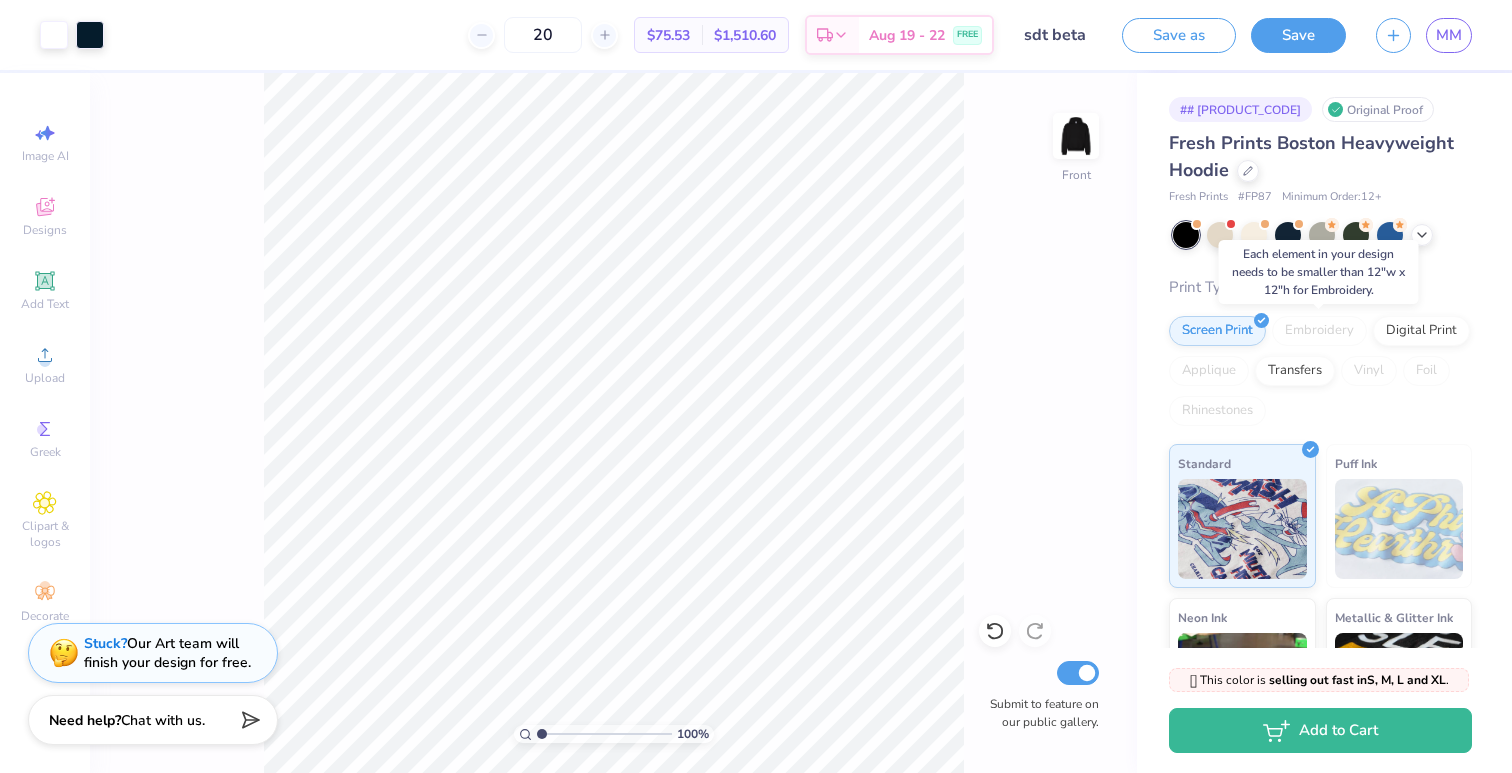 click on "Embroidery" at bounding box center [1319, 331] 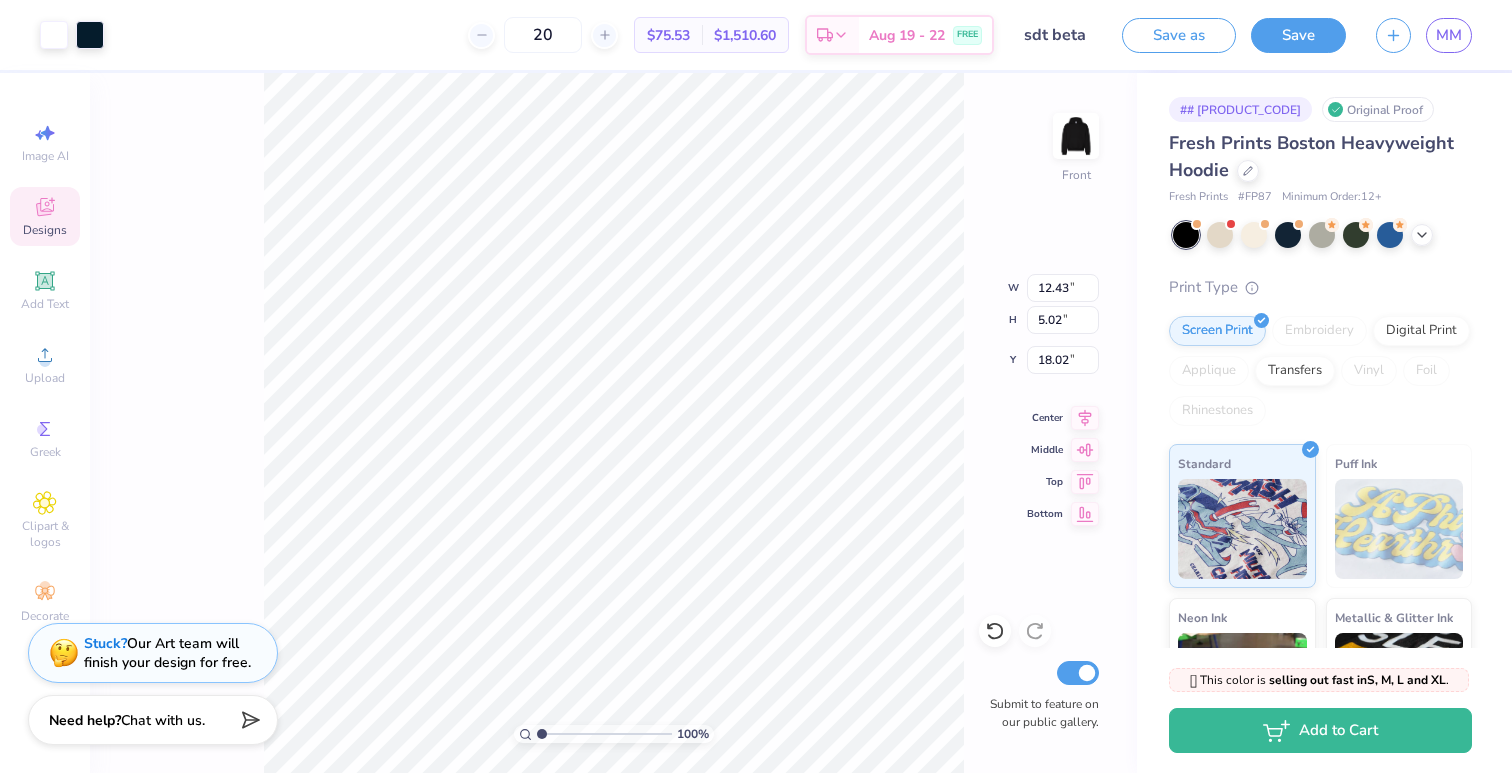 type on "11.78" 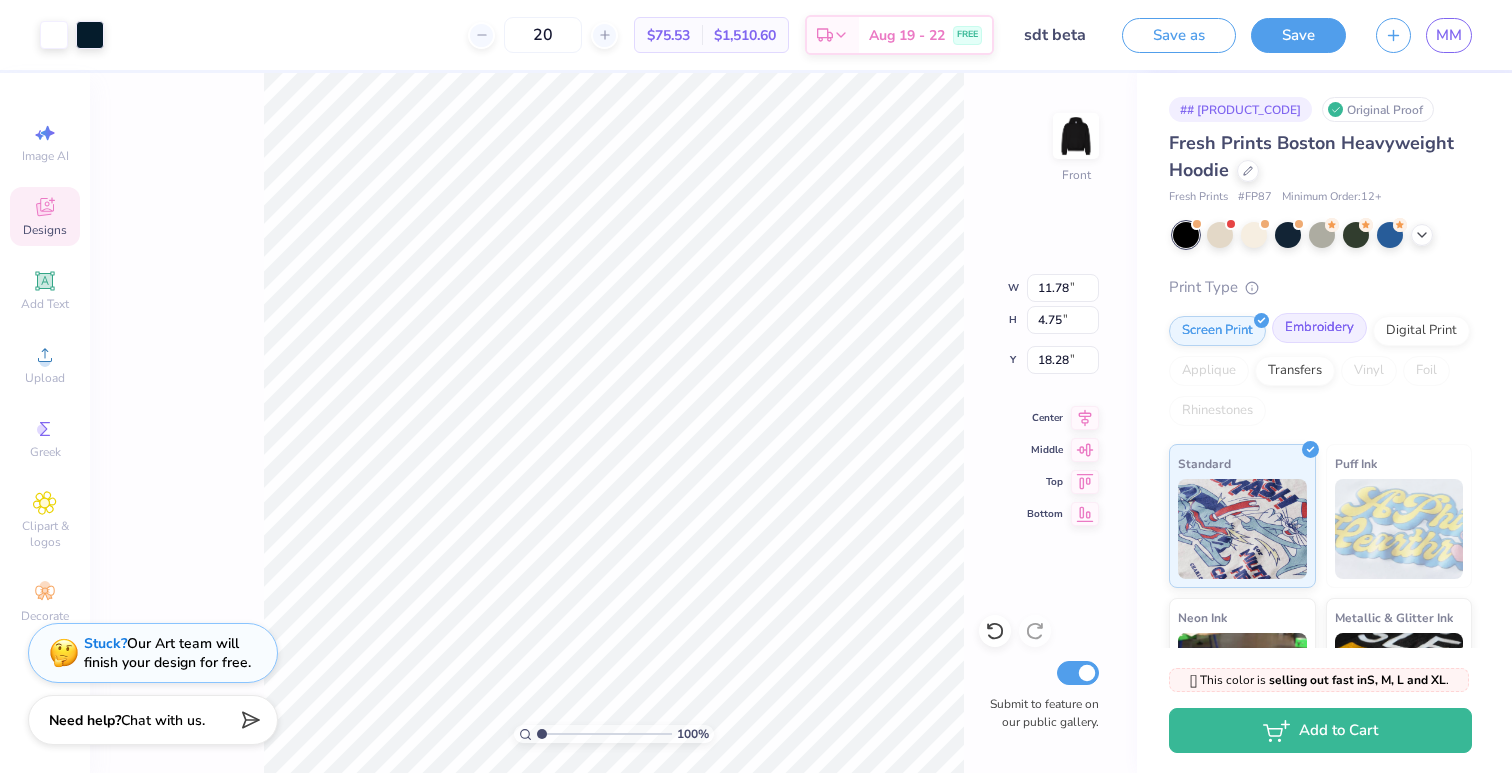 click on "Embroidery" at bounding box center (1319, 328) 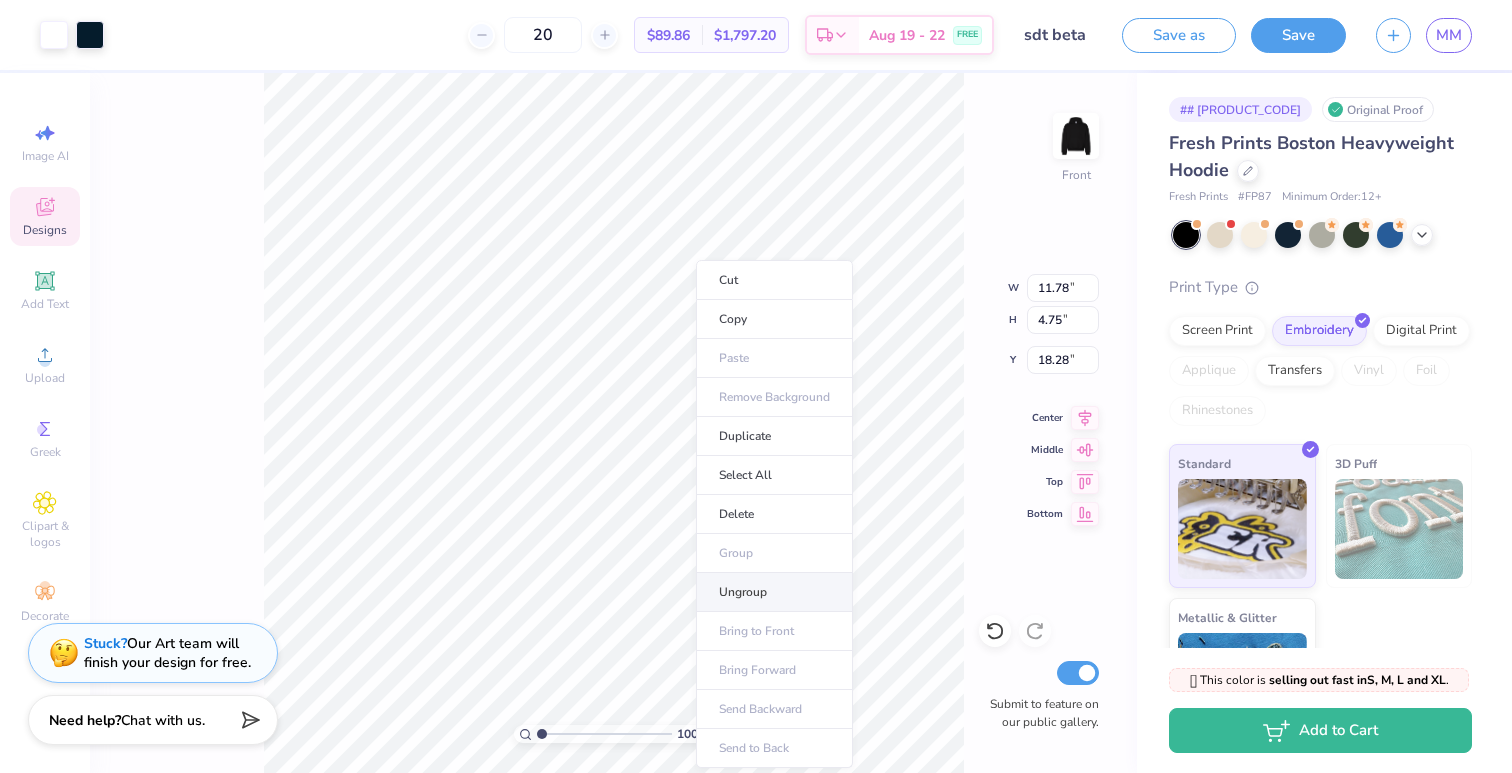 click on "Ungroup" at bounding box center [774, 592] 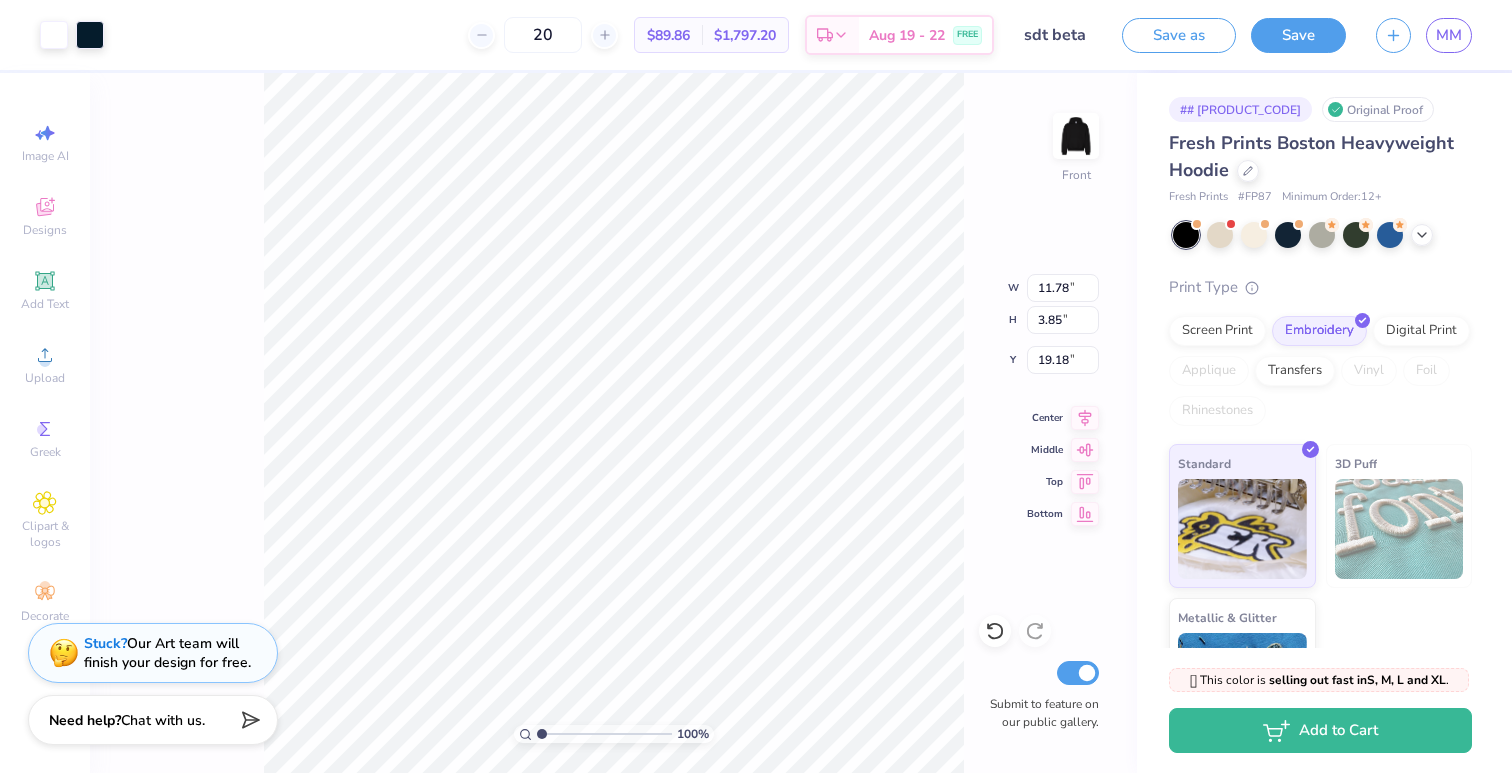 type on "18.92" 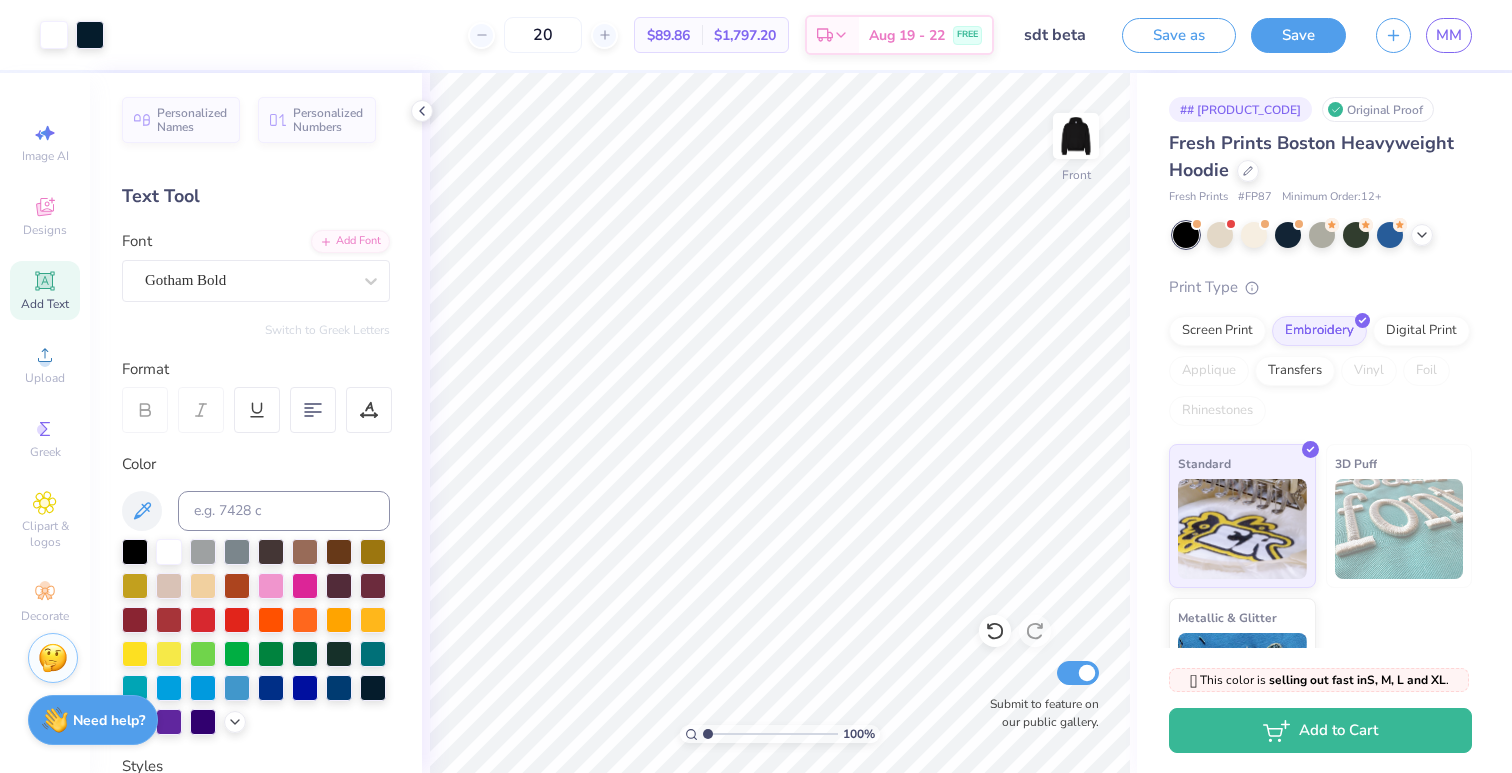 click on "Original Proof" at bounding box center (1378, 109) 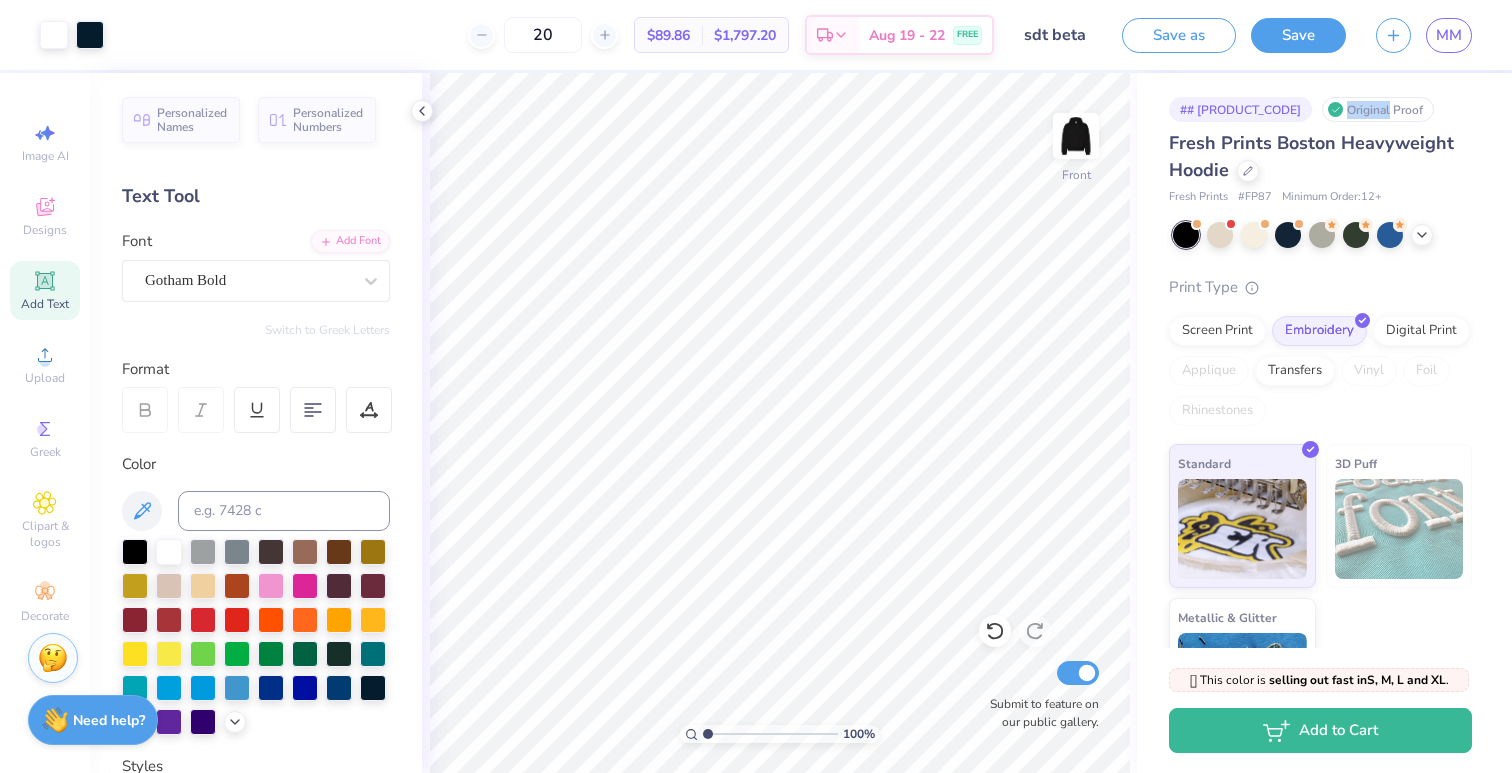 click on "Original Proof" at bounding box center (1378, 109) 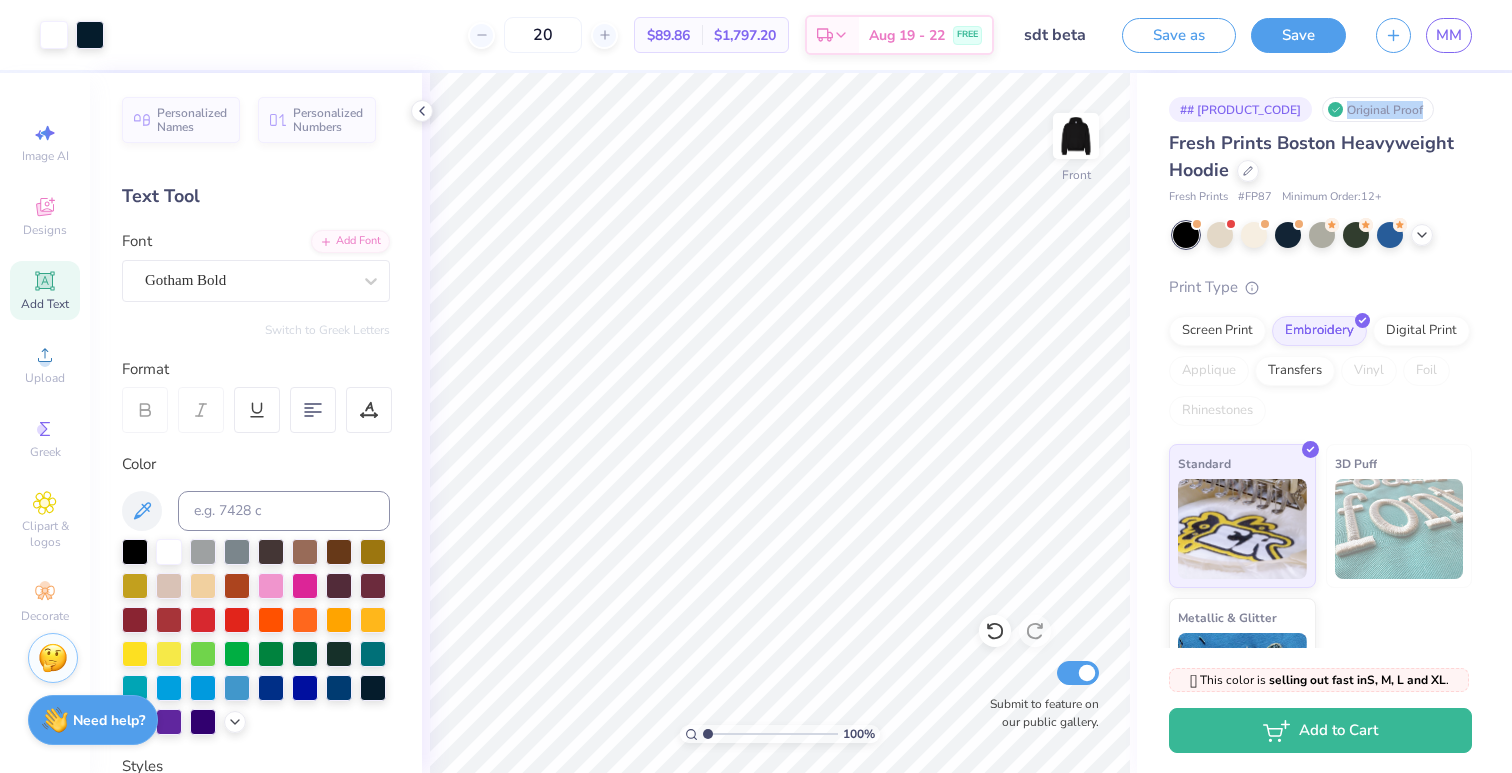 click on "Original Proof" at bounding box center (1378, 109) 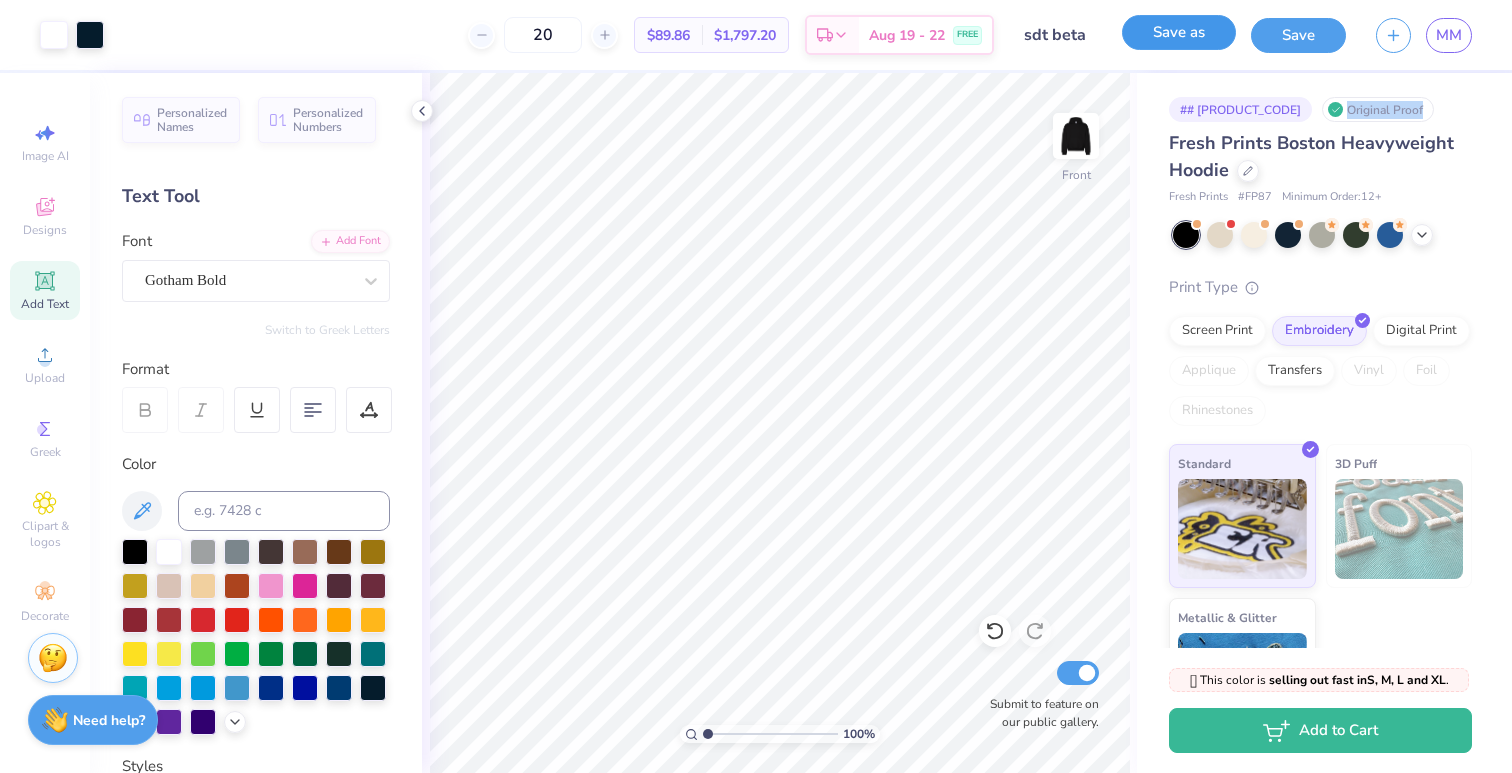 click on "Save as" at bounding box center (1179, 32) 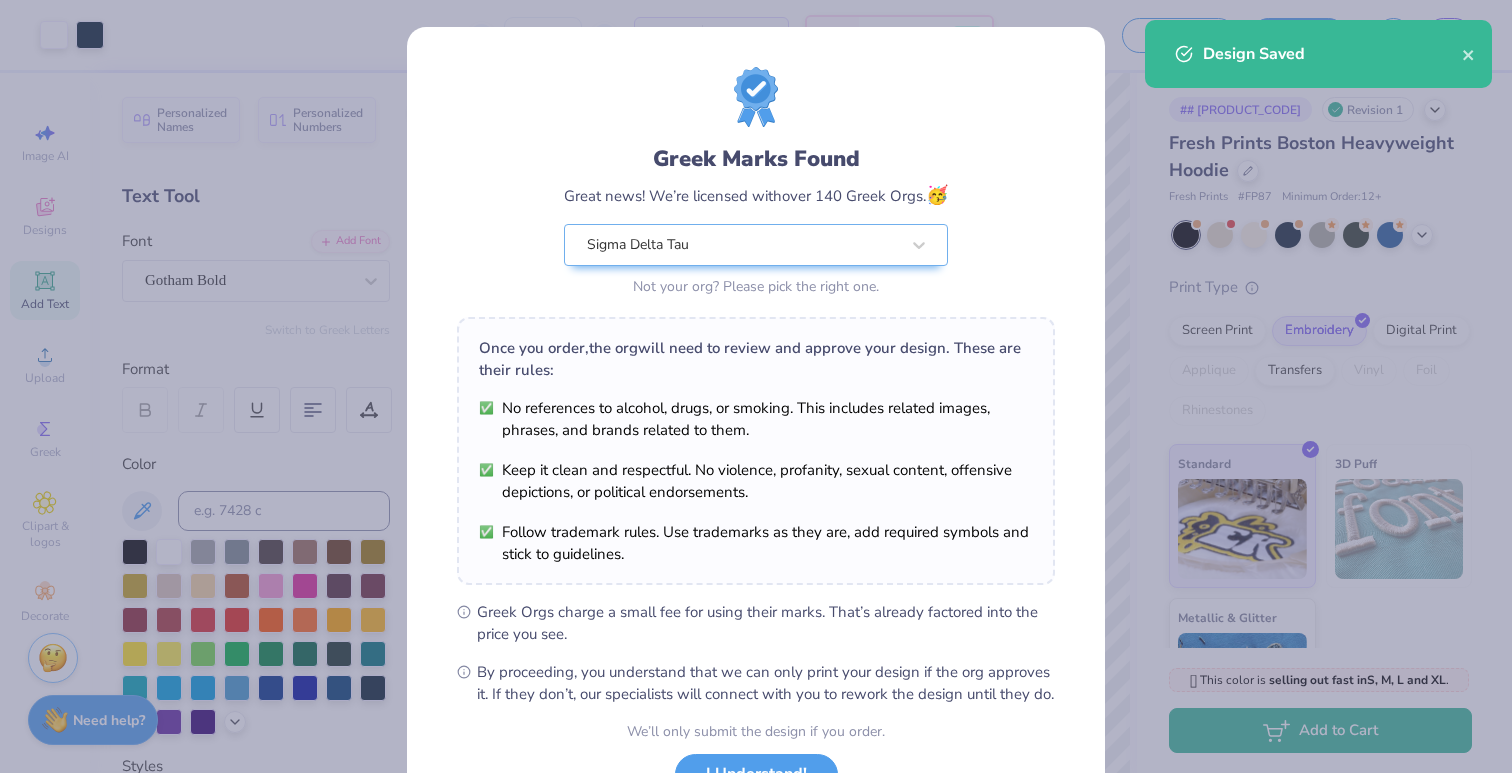 click on "Design Saved" at bounding box center [1332, 54] 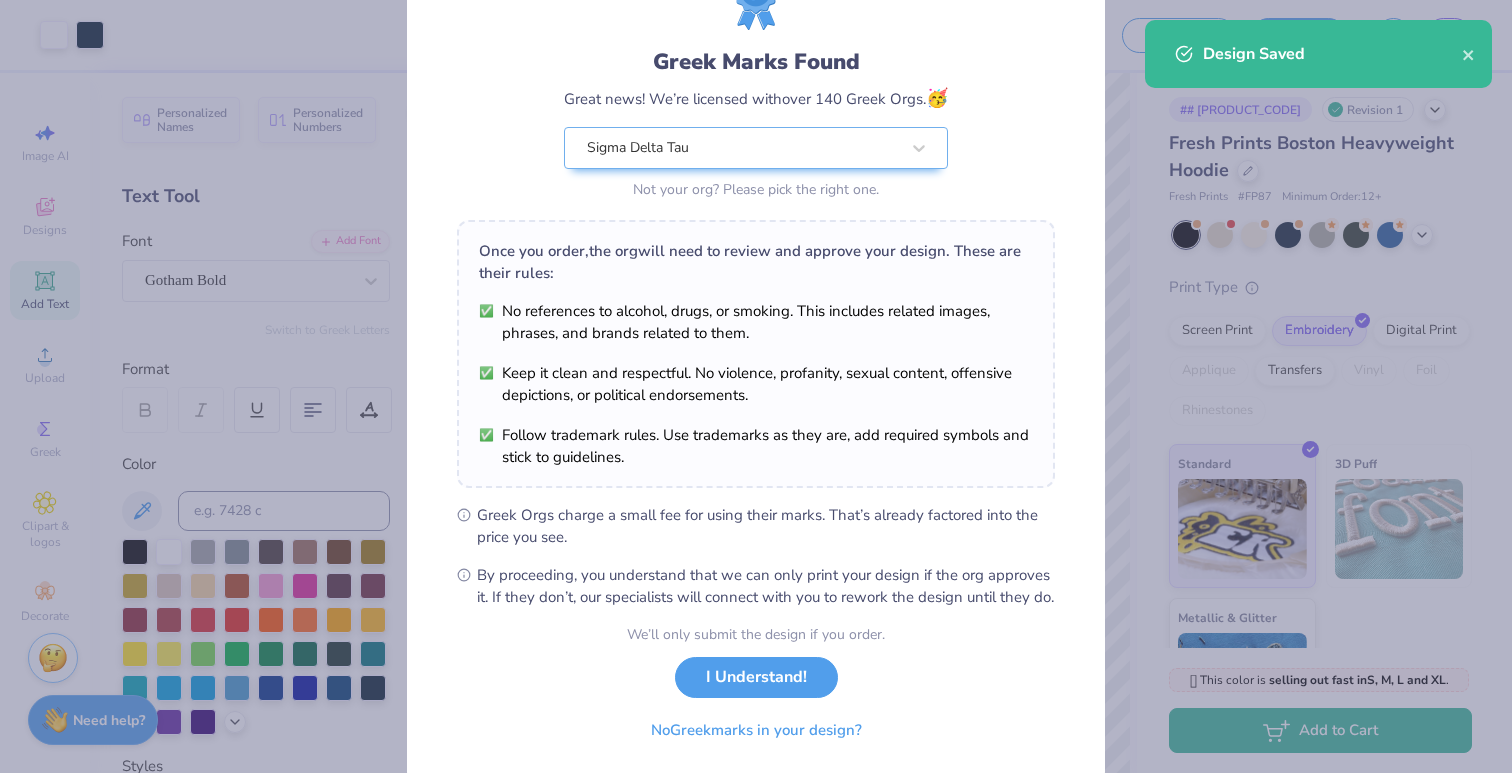 scroll, scrollTop: 163, scrollLeft: 0, axis: vertical 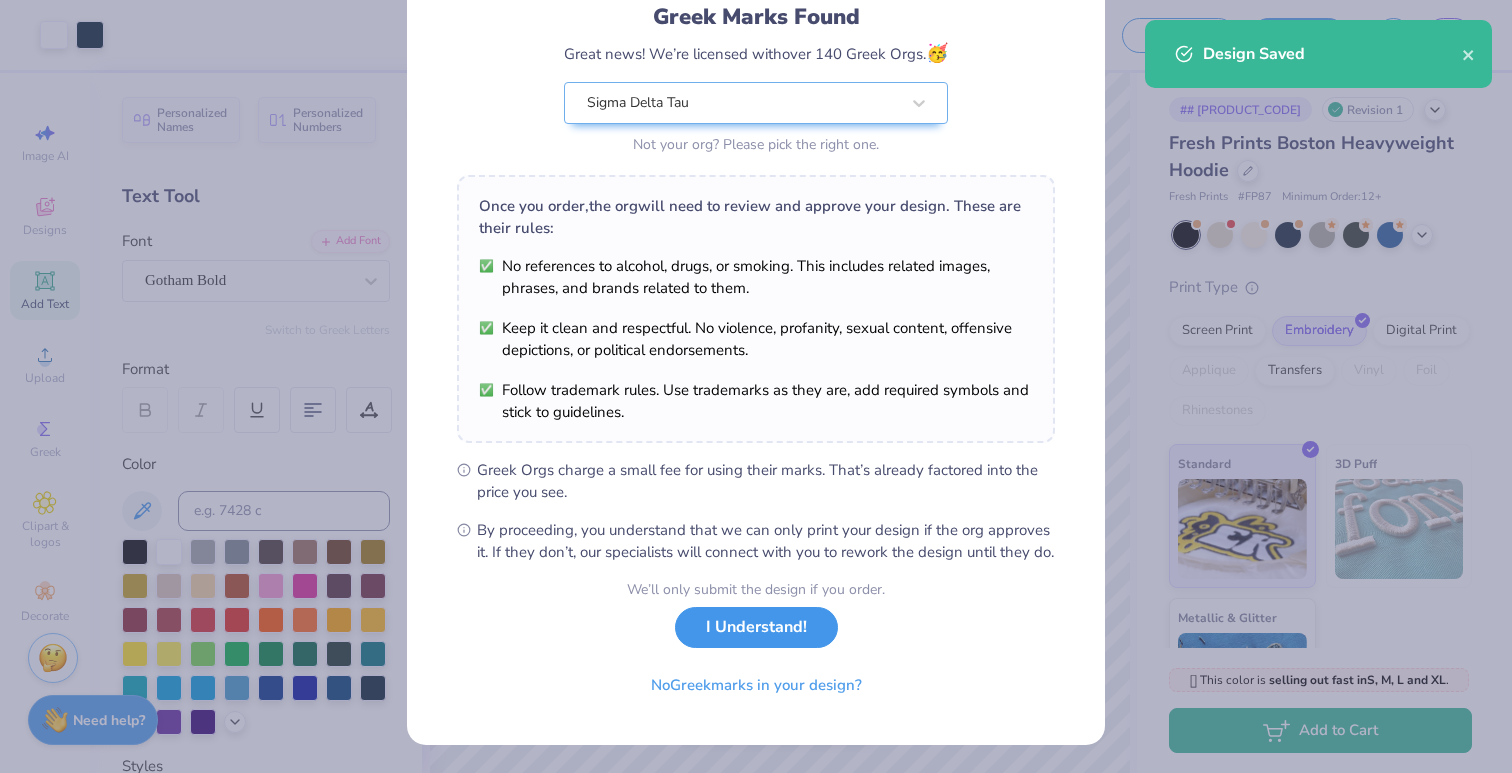 click on "I Understand!" at bounding box center (756, 627) 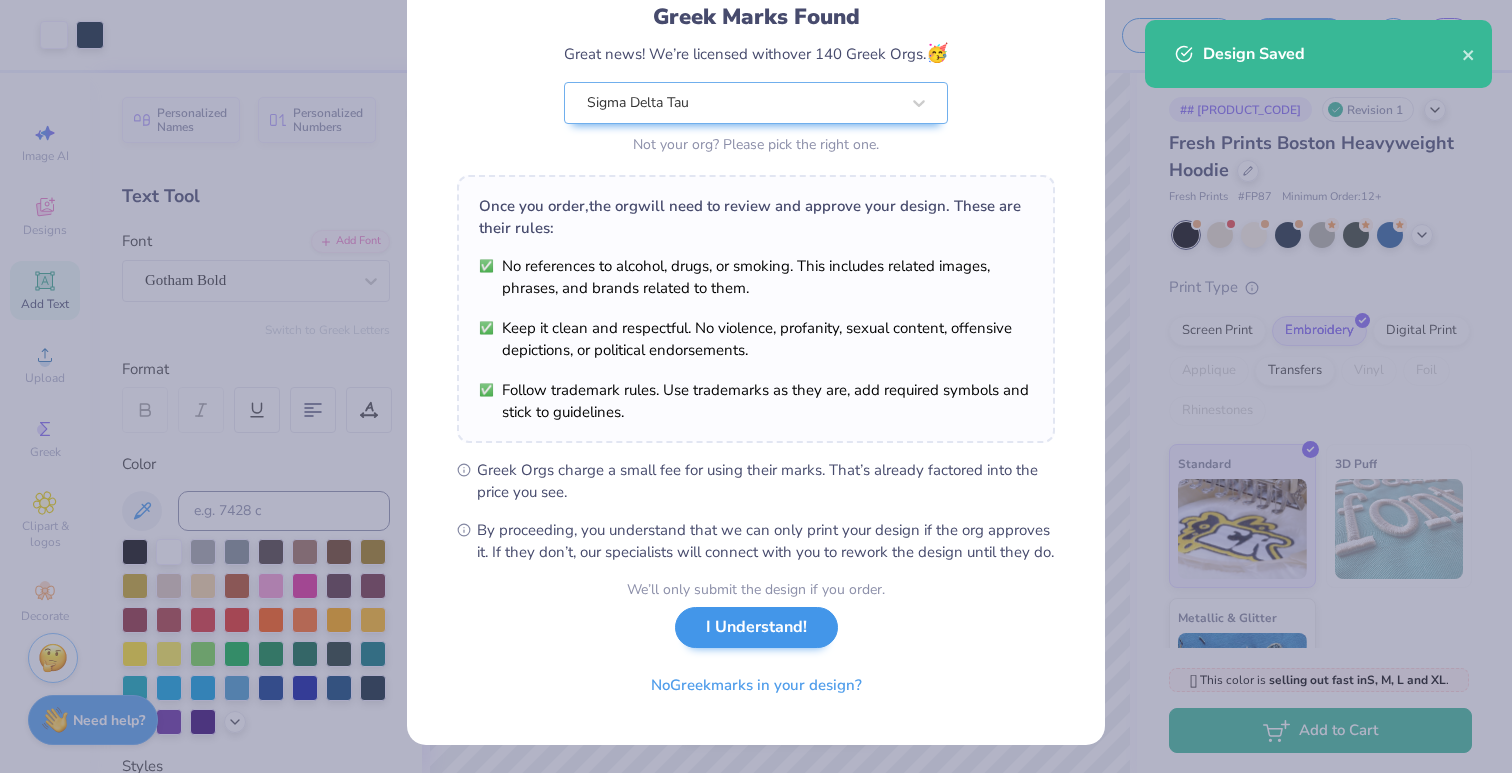 scroll, scrollTop: 0, scrollLeft: 0, axis: both 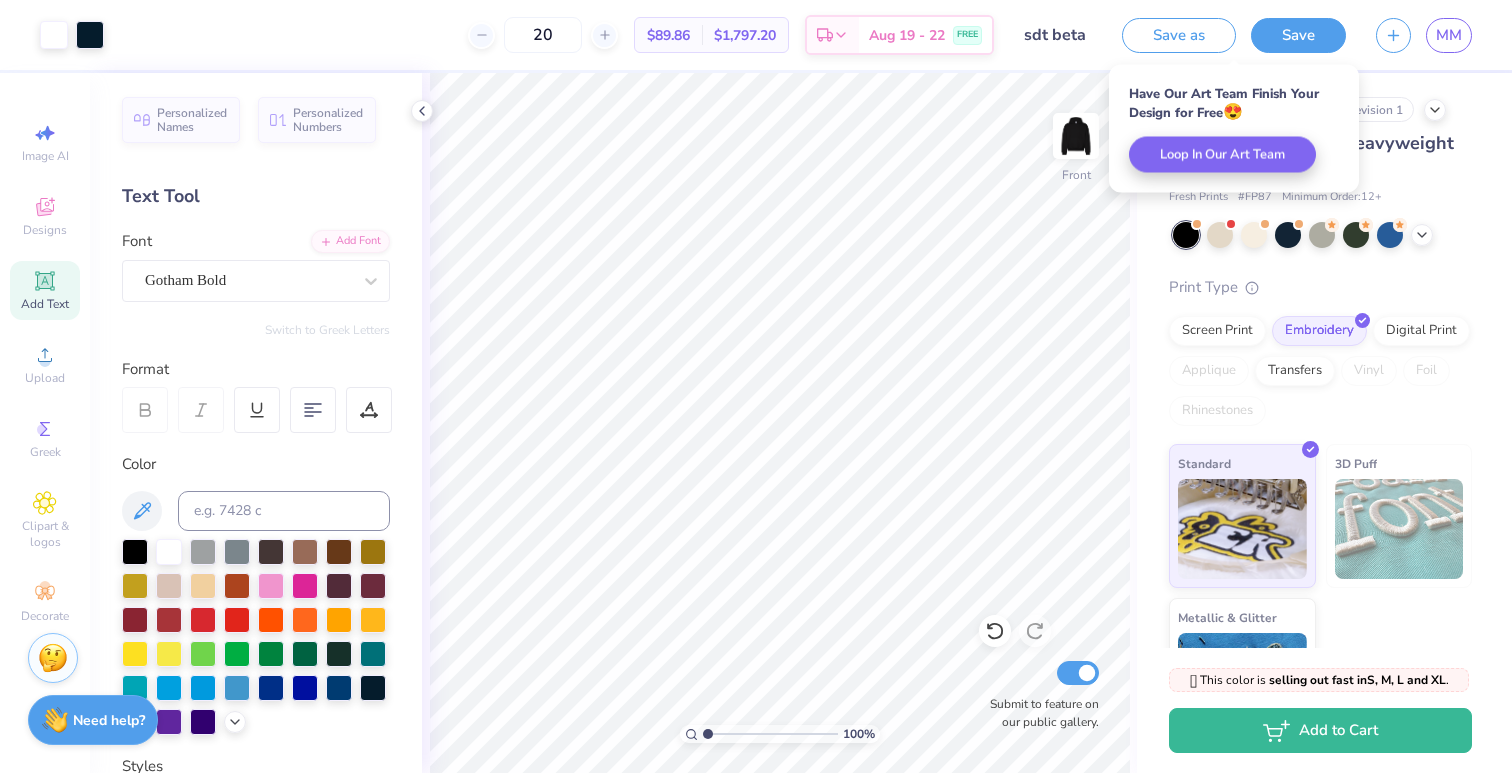 click on "# [PRODUCT_CODE] Revision 1 [BRAND] [PRODUCT] [BRAND] # [PRODUCT_CODE] Minimum Order:  12 +   Print Type Screen Print Embroidery Digital Print Applique Transfers Vinyl Foil Rhinestones Standard 3D Puff Metallic & Glitter" at bounding box center (1324, 407) 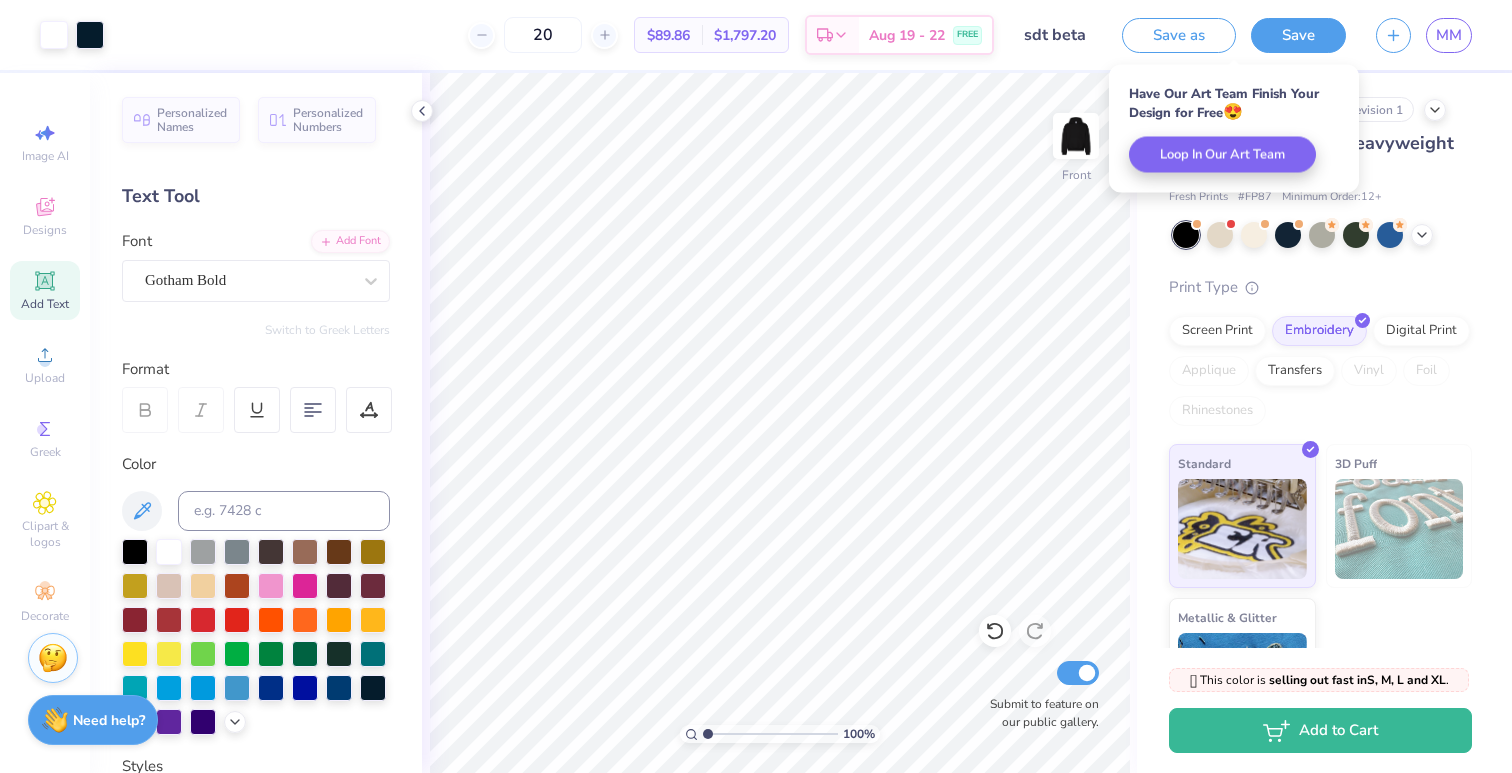 click on "[BRAND] [PRODUCT] [BRAND] # [PRODUCT_CODE] Minimum Order:  12 +" at bounding box center (1320, 168) 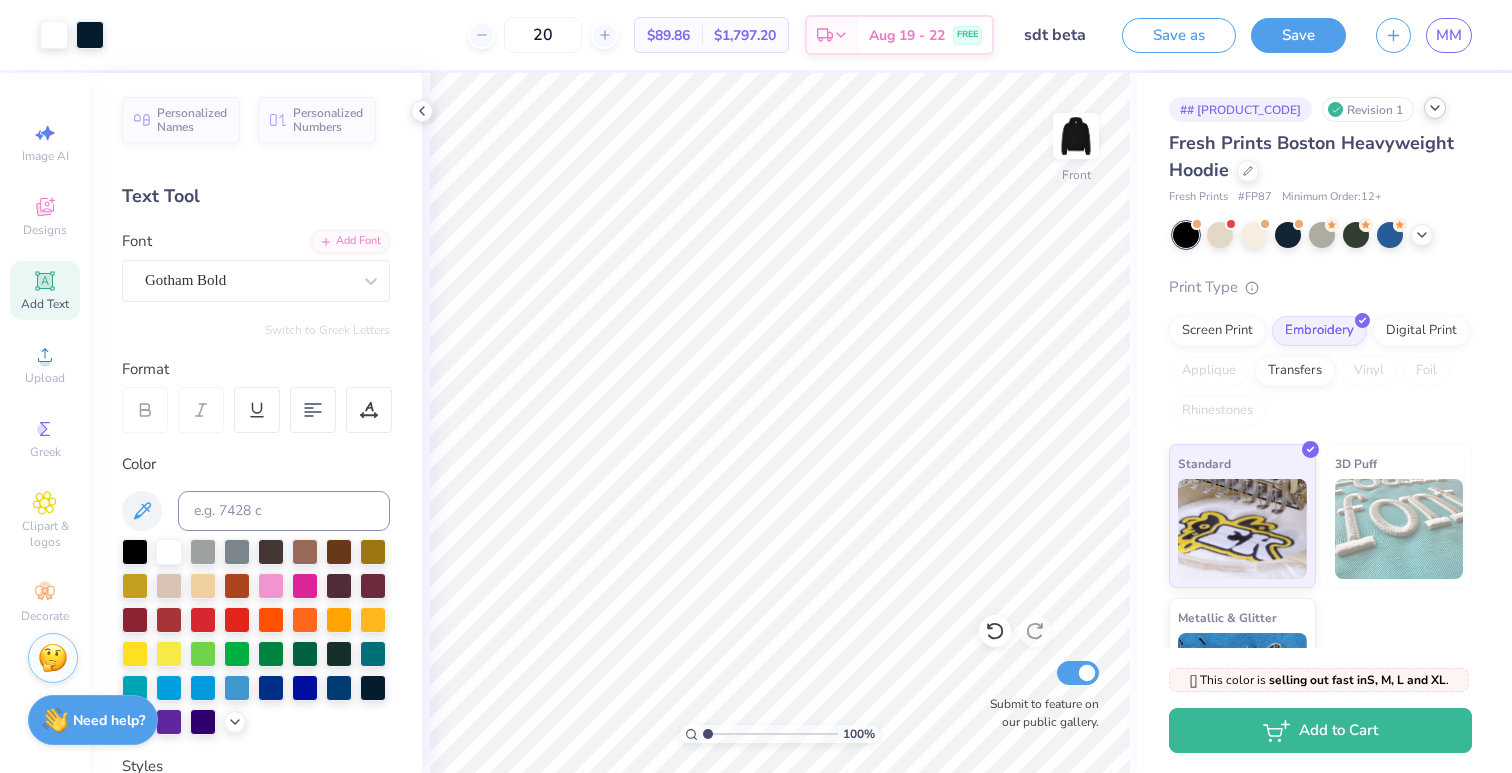 click 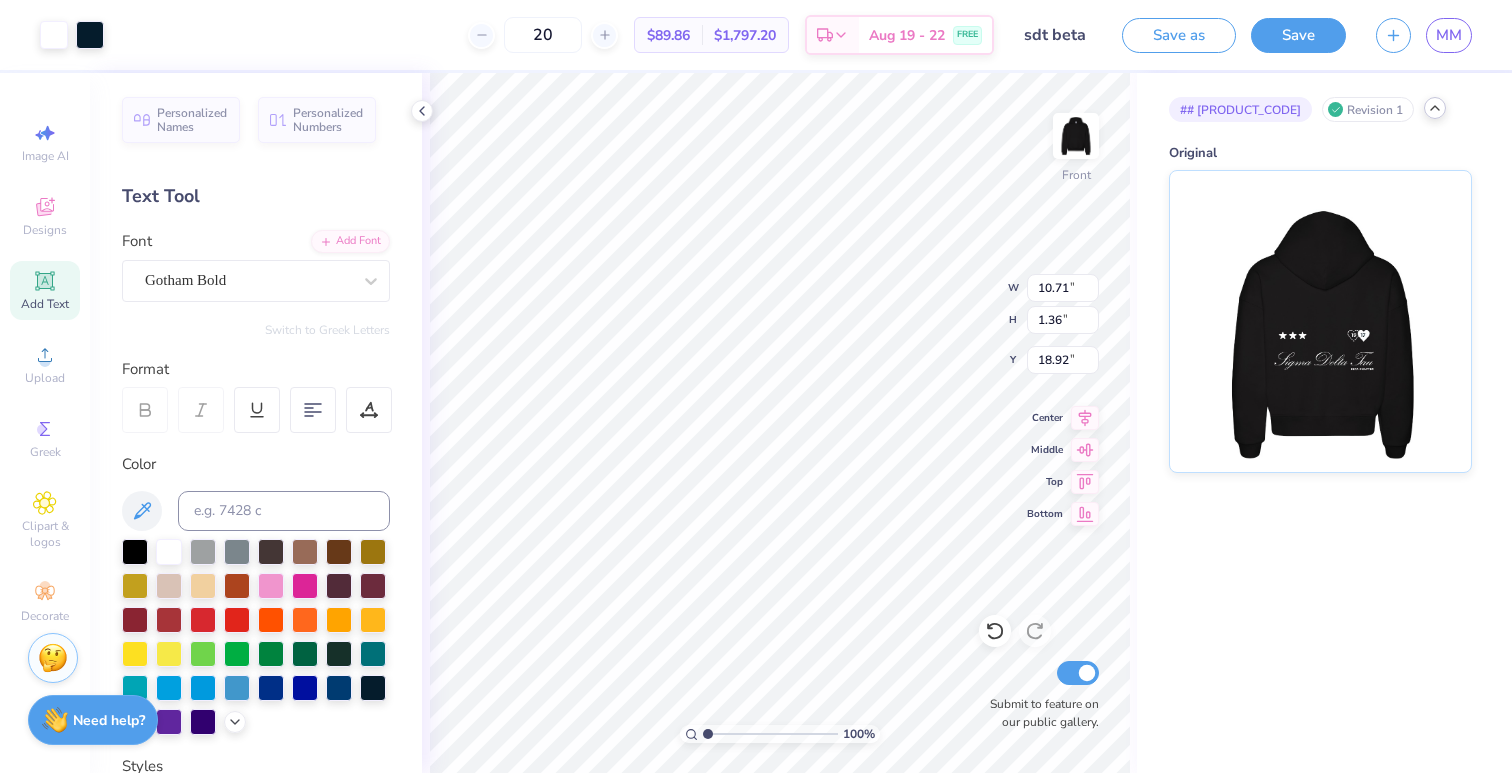 click 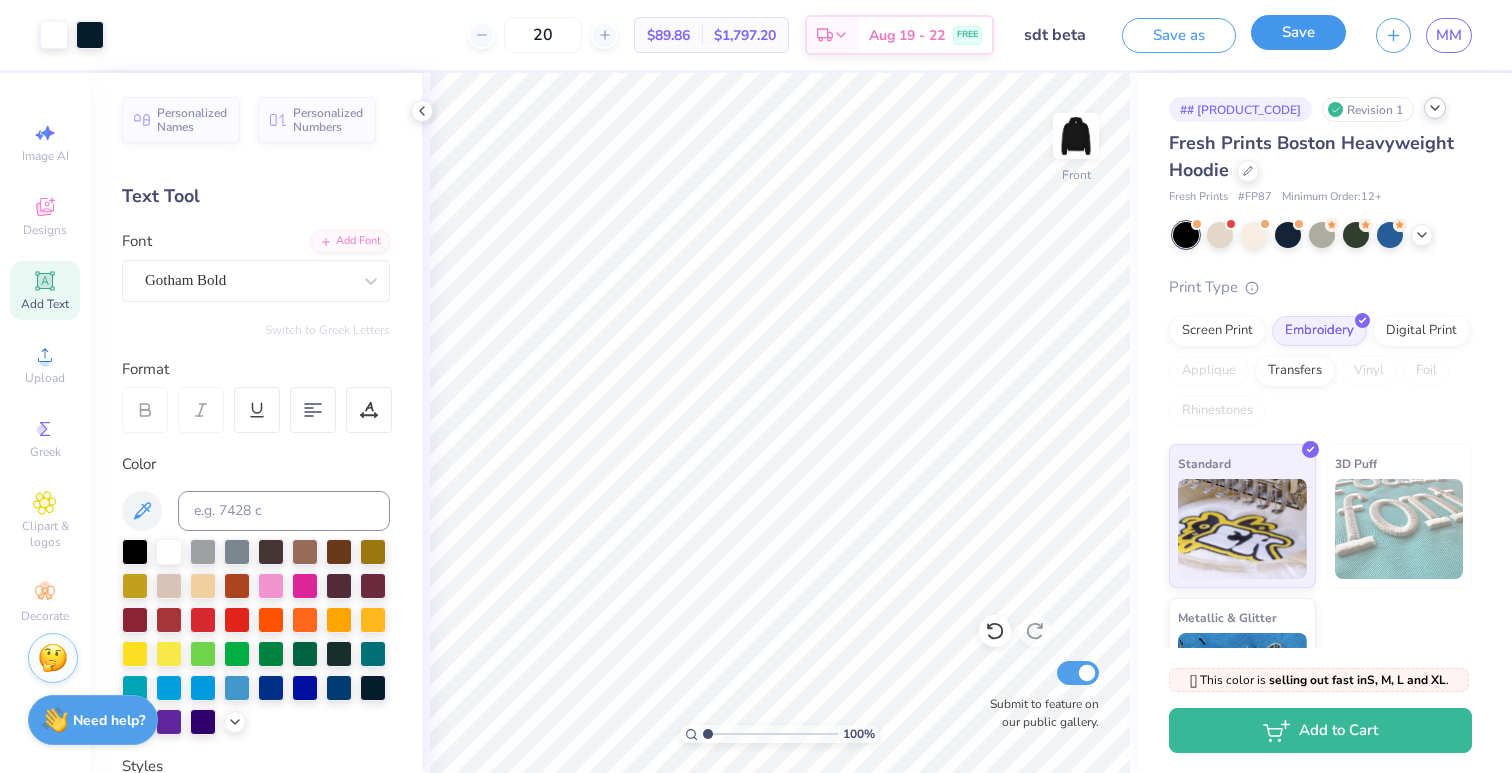 click on "Save" at bounding box center (1298, 32) 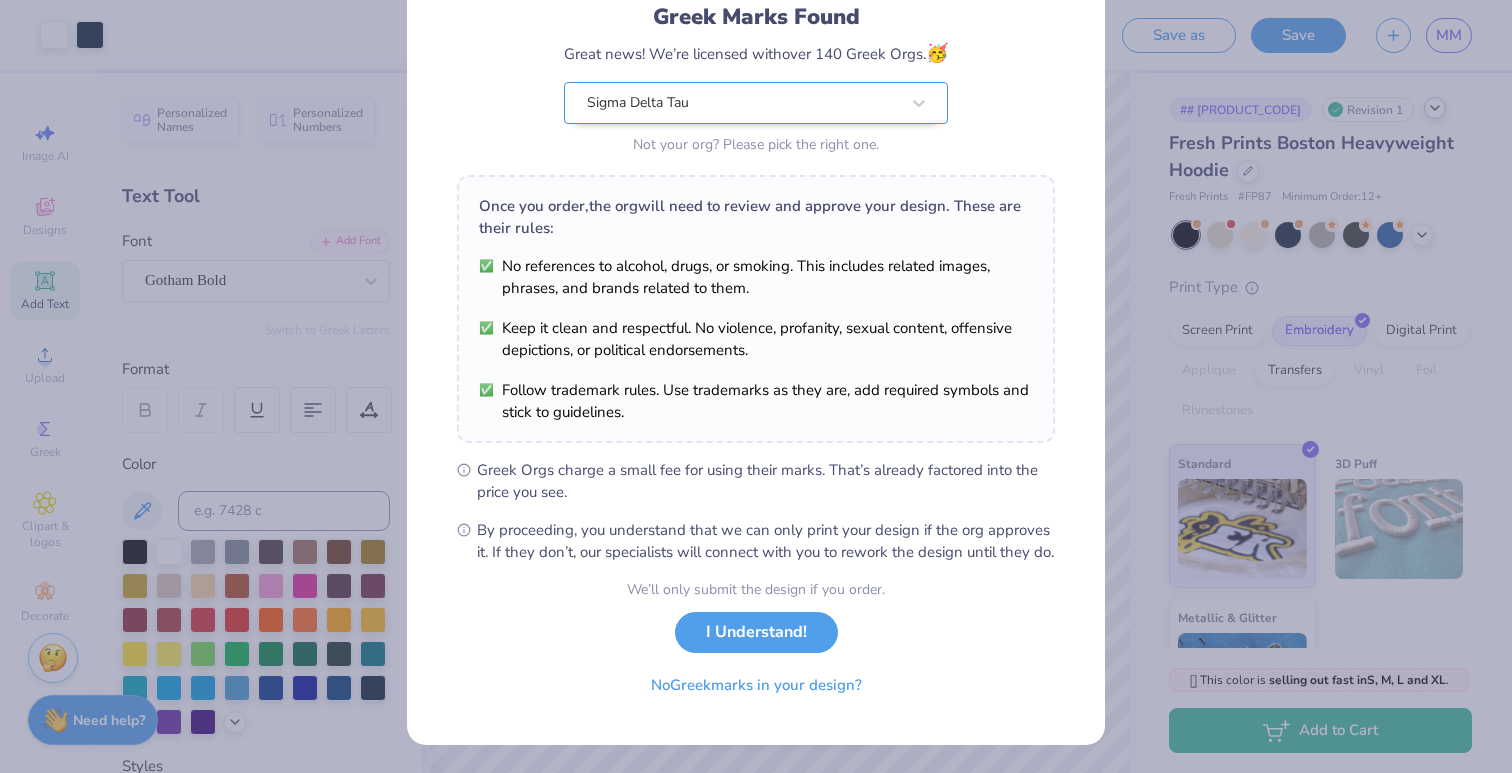 scroll, scrollTop: 163, scrollLeft: 0, axis: vertical 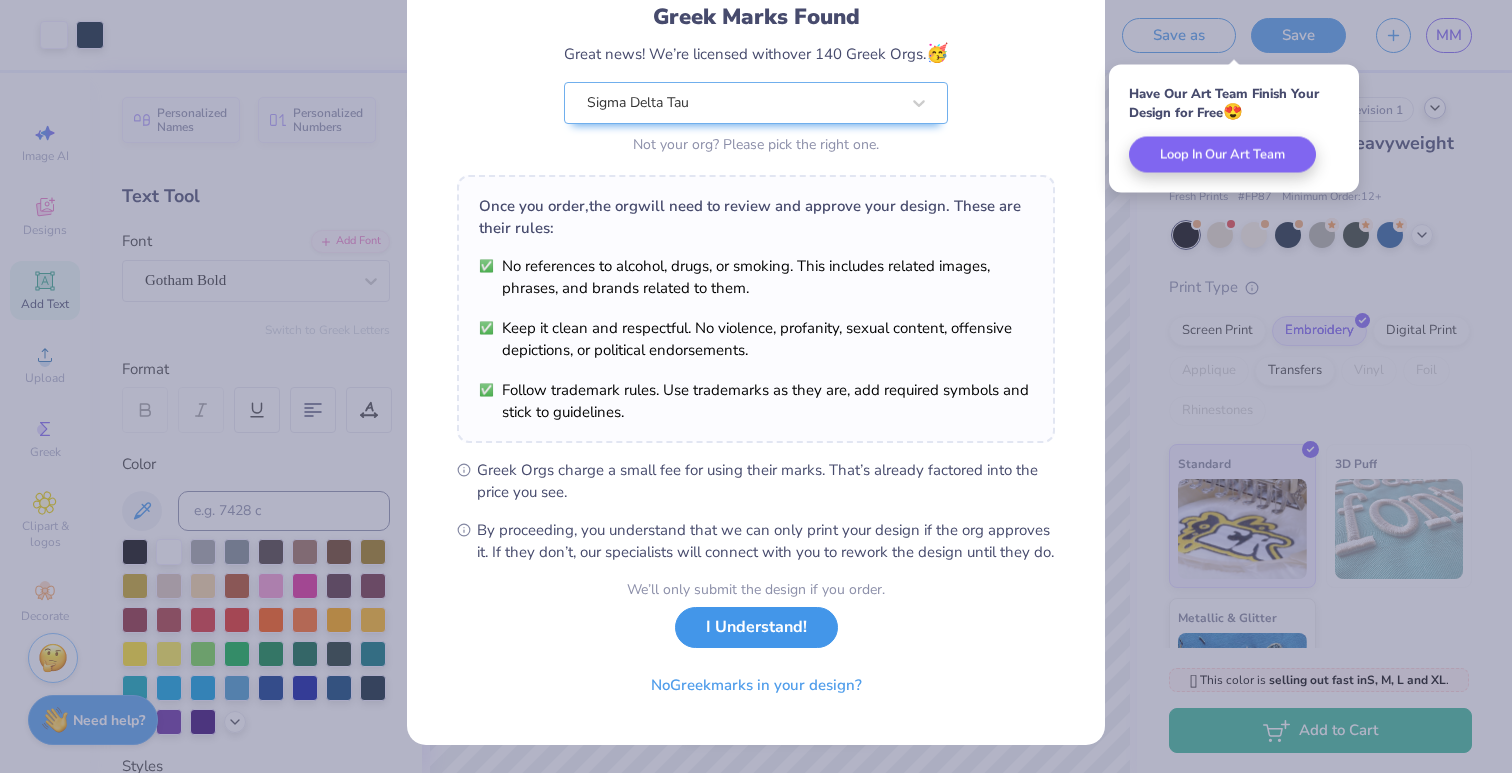 click on "I Understand!" at bounding box center (756, 627) 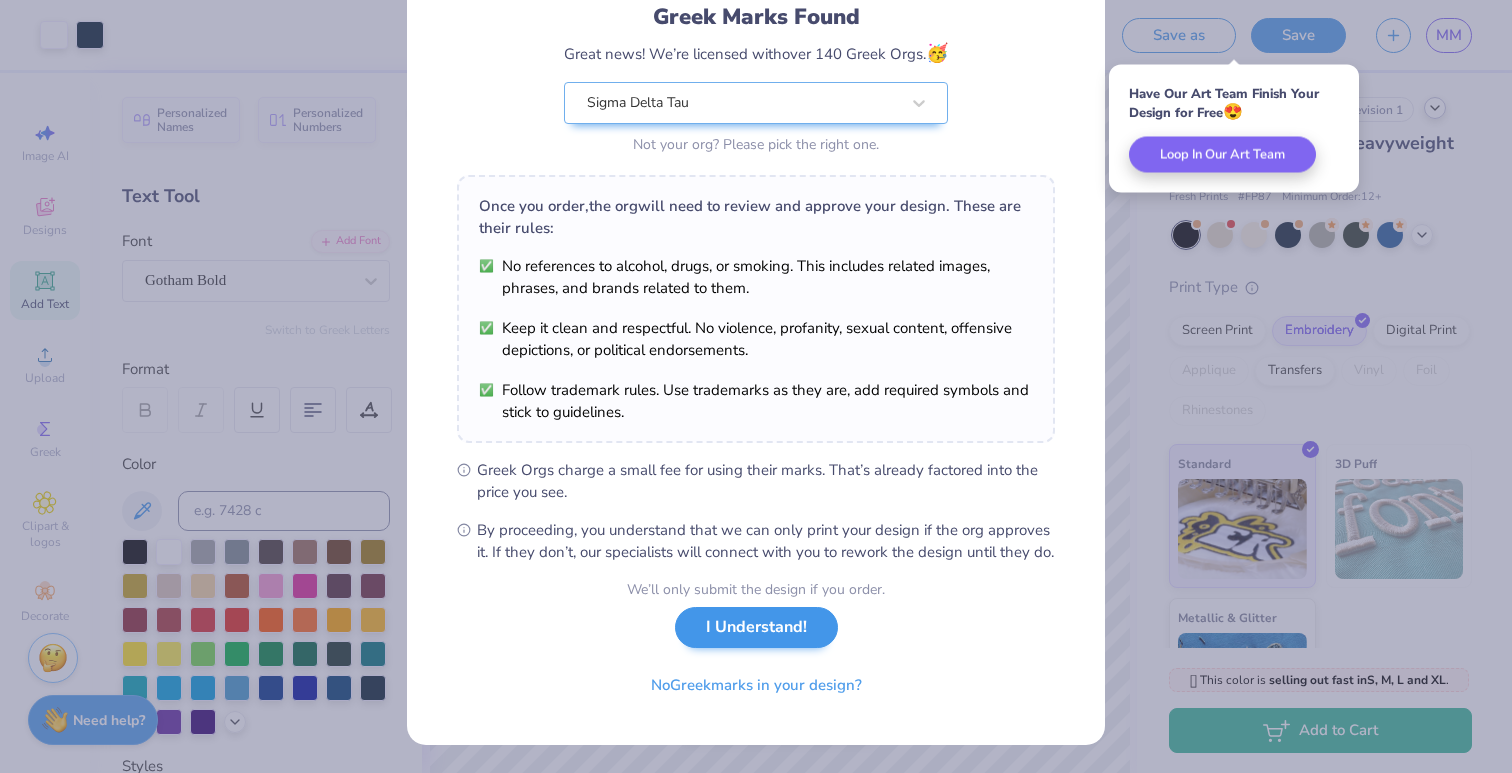 scroll, scrollTop: 0, scrollLeft: 0, axis: both 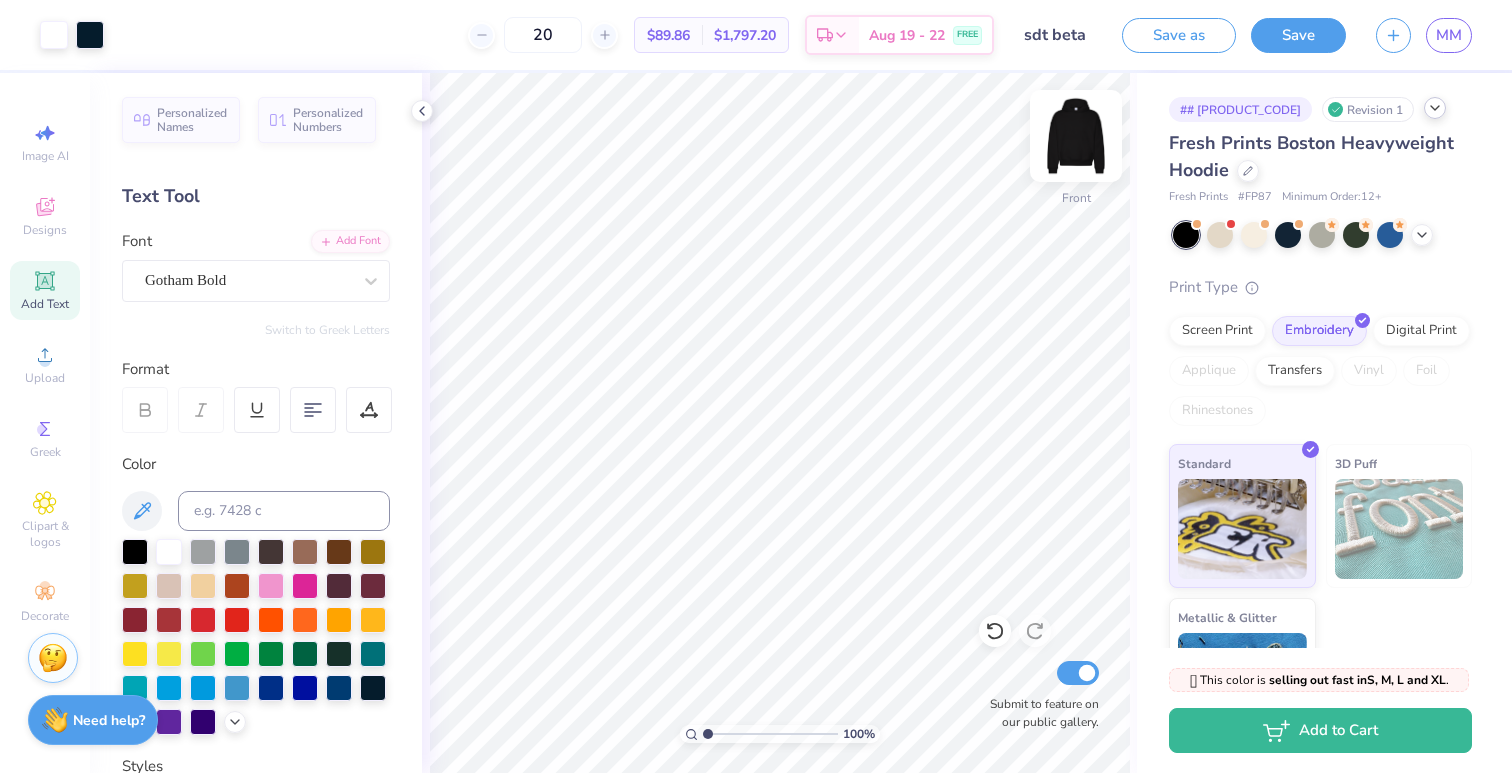 click at bounding box center (1076, 136) 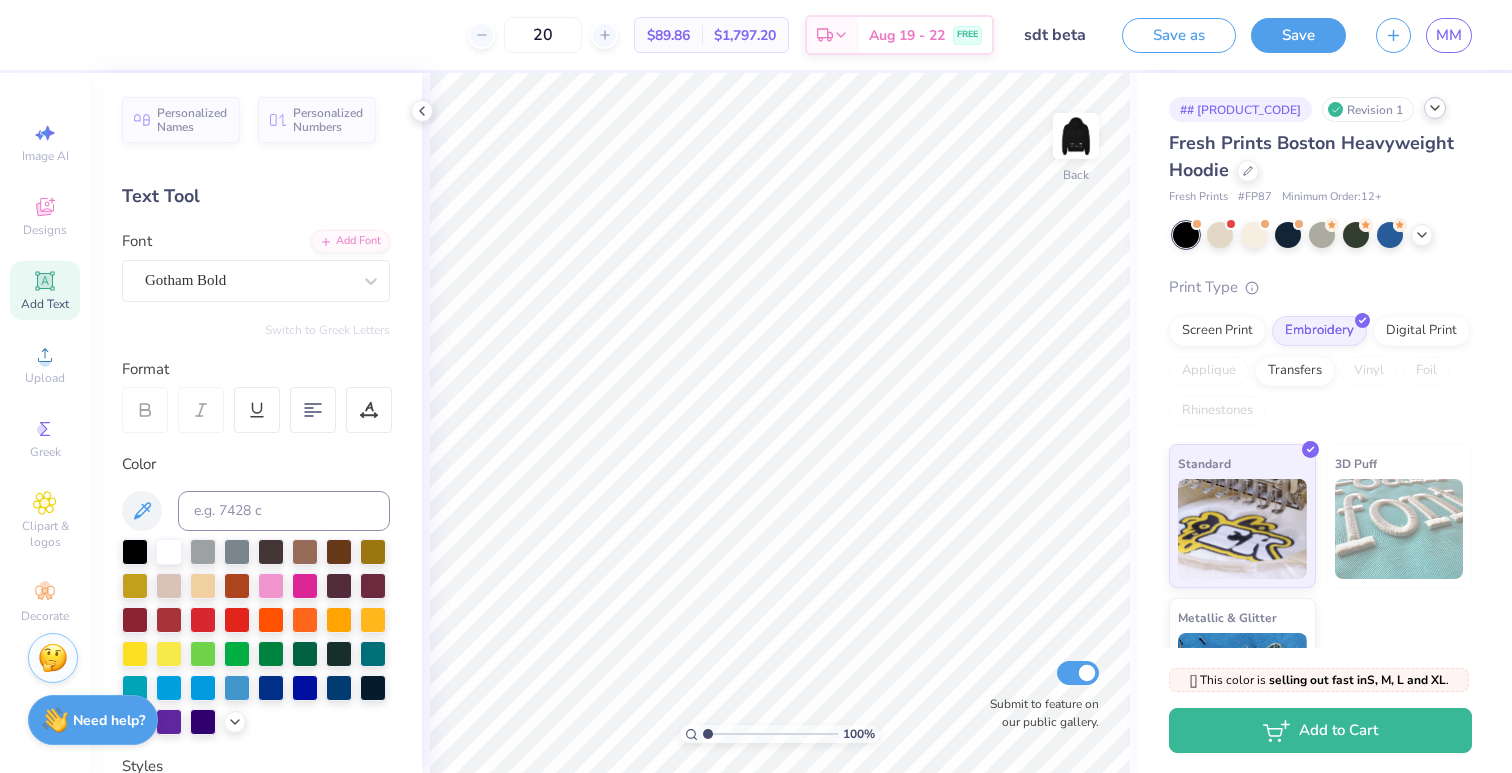 click at bounding box center [1076, 136] 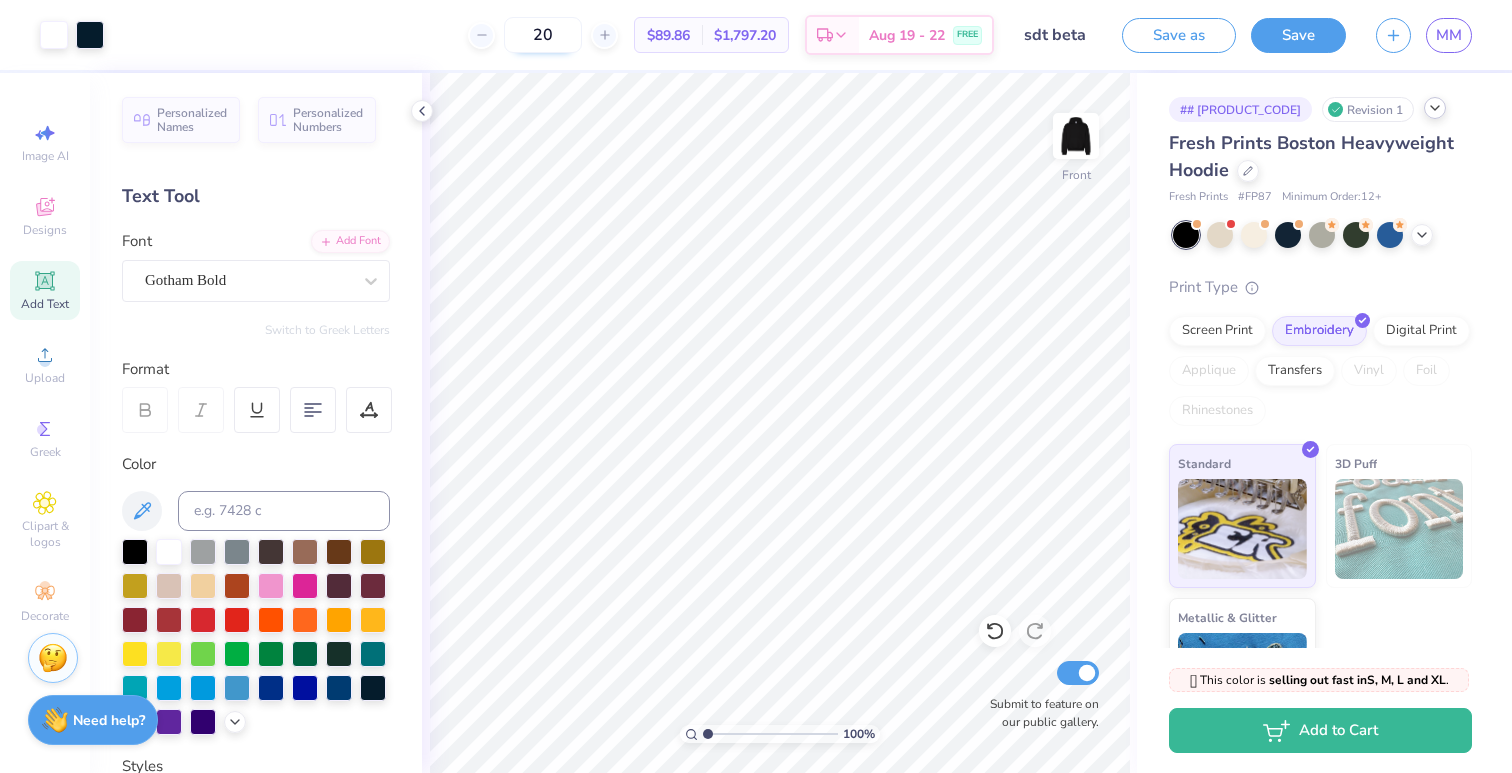 click on "20" at bounding box center [543, 35] 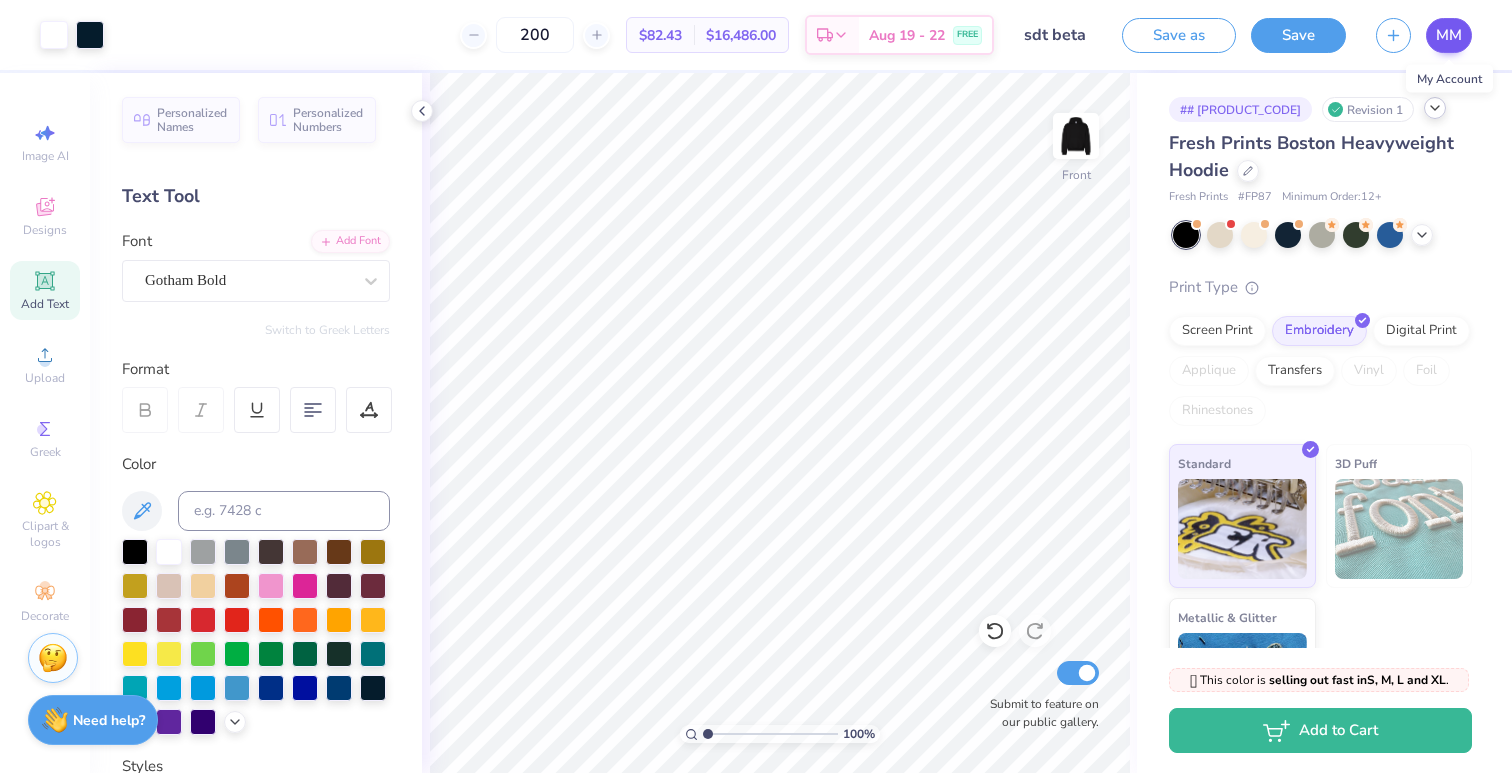 type on "200" 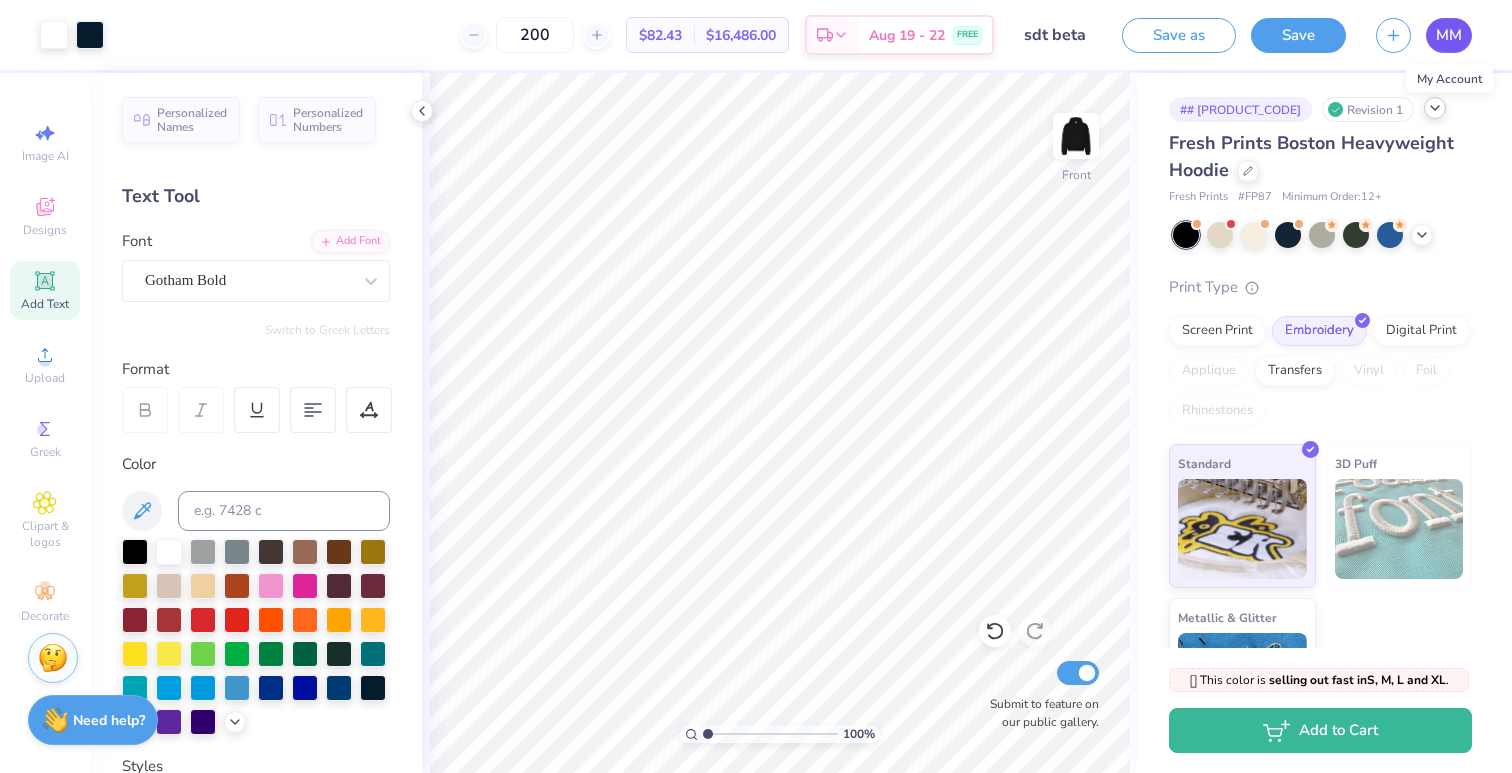 click on "MM" at bounding box center [1449, 35] 